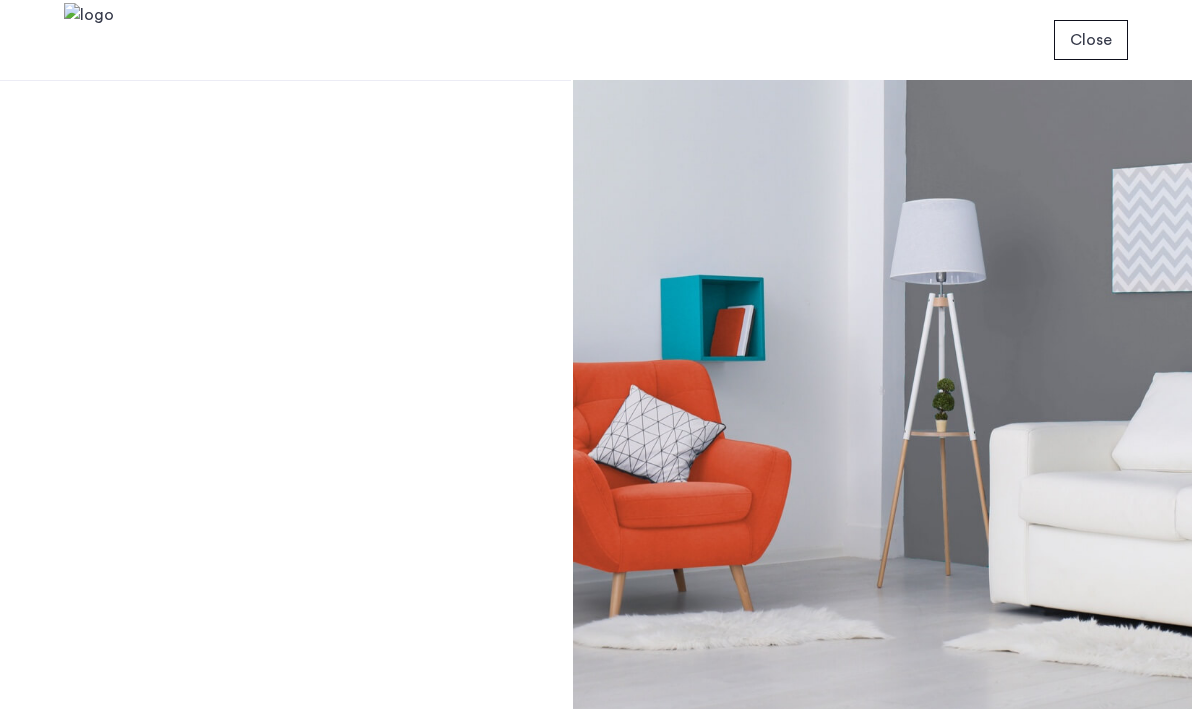 scroll, scrollTop: 0, scrollLeft: 0, axis: both 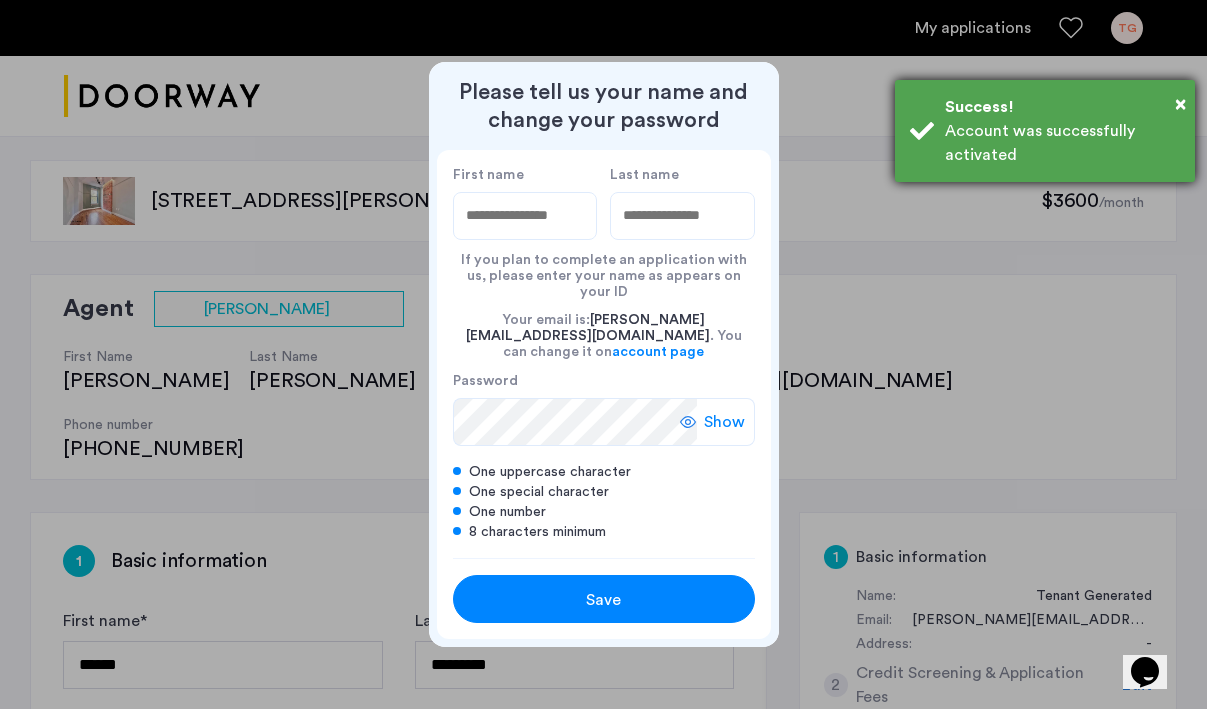click on "Success!" at bounding box center (1062, 107) 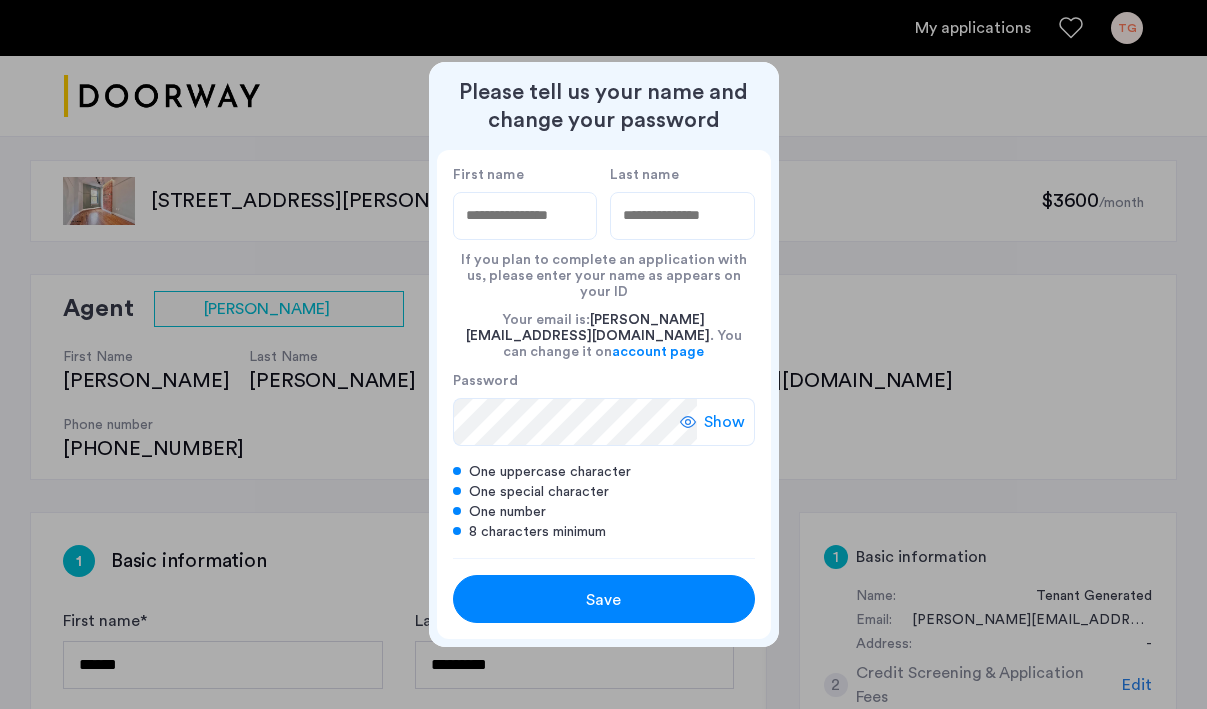 click on "First name" at bounding box center (525, 216) 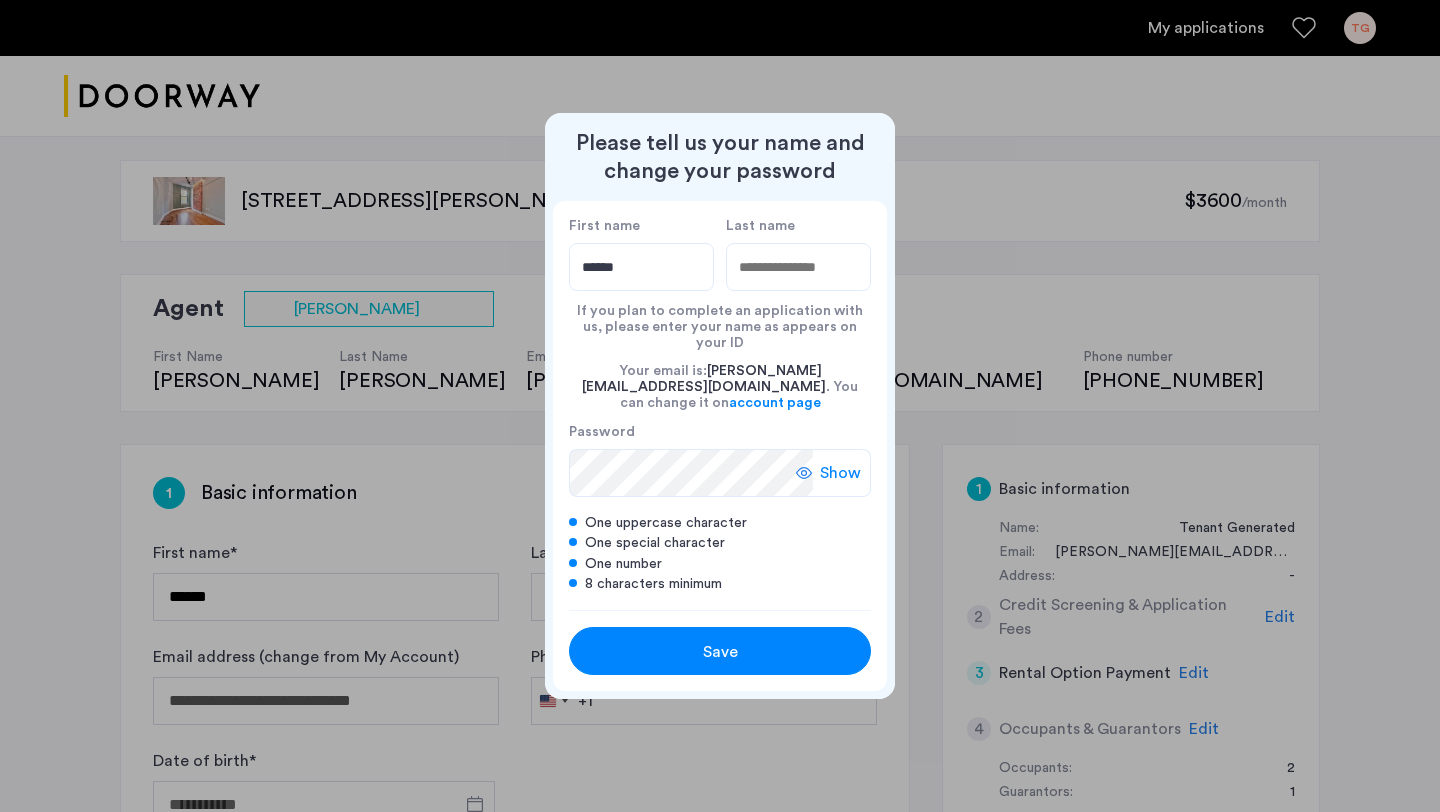 type on "******" 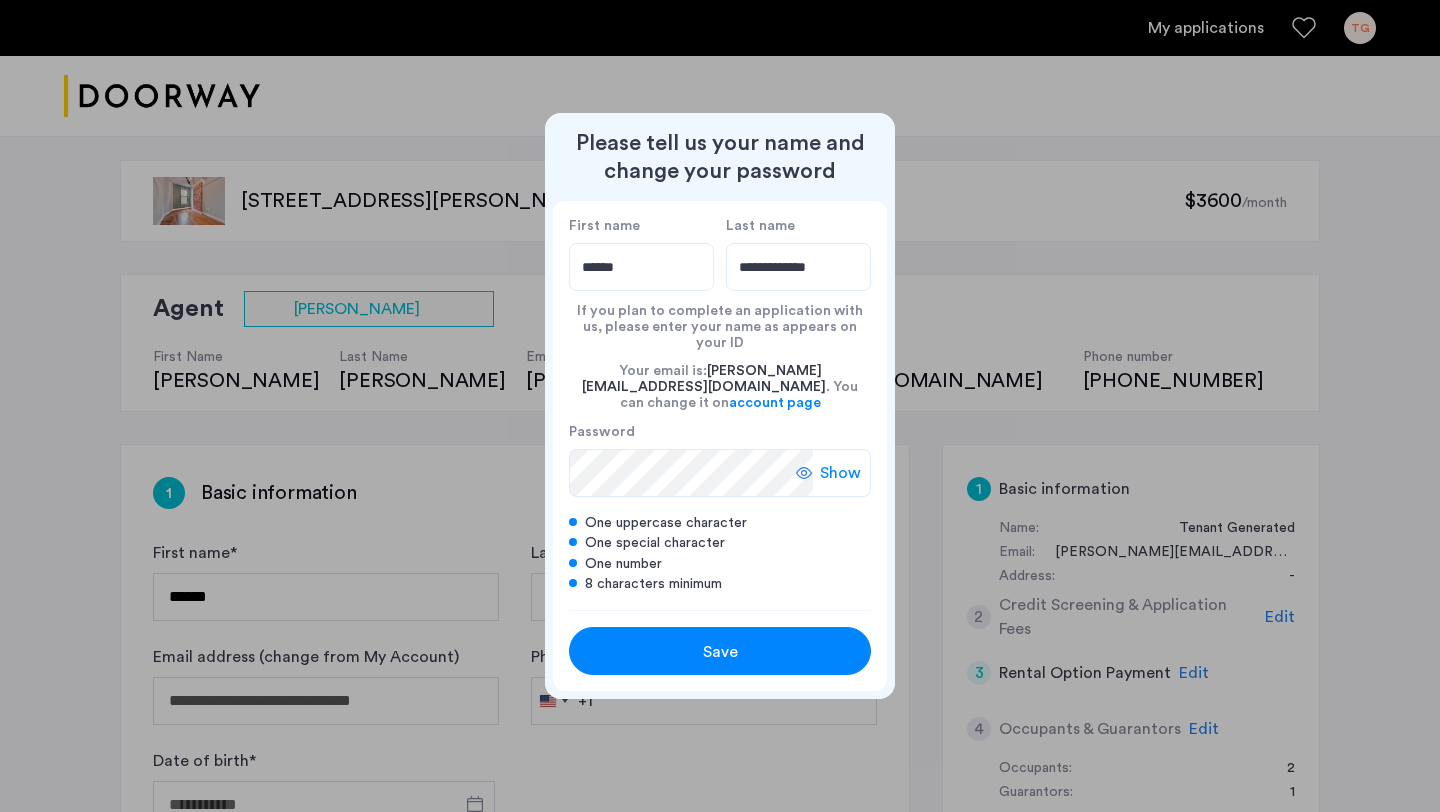 type on "**********" 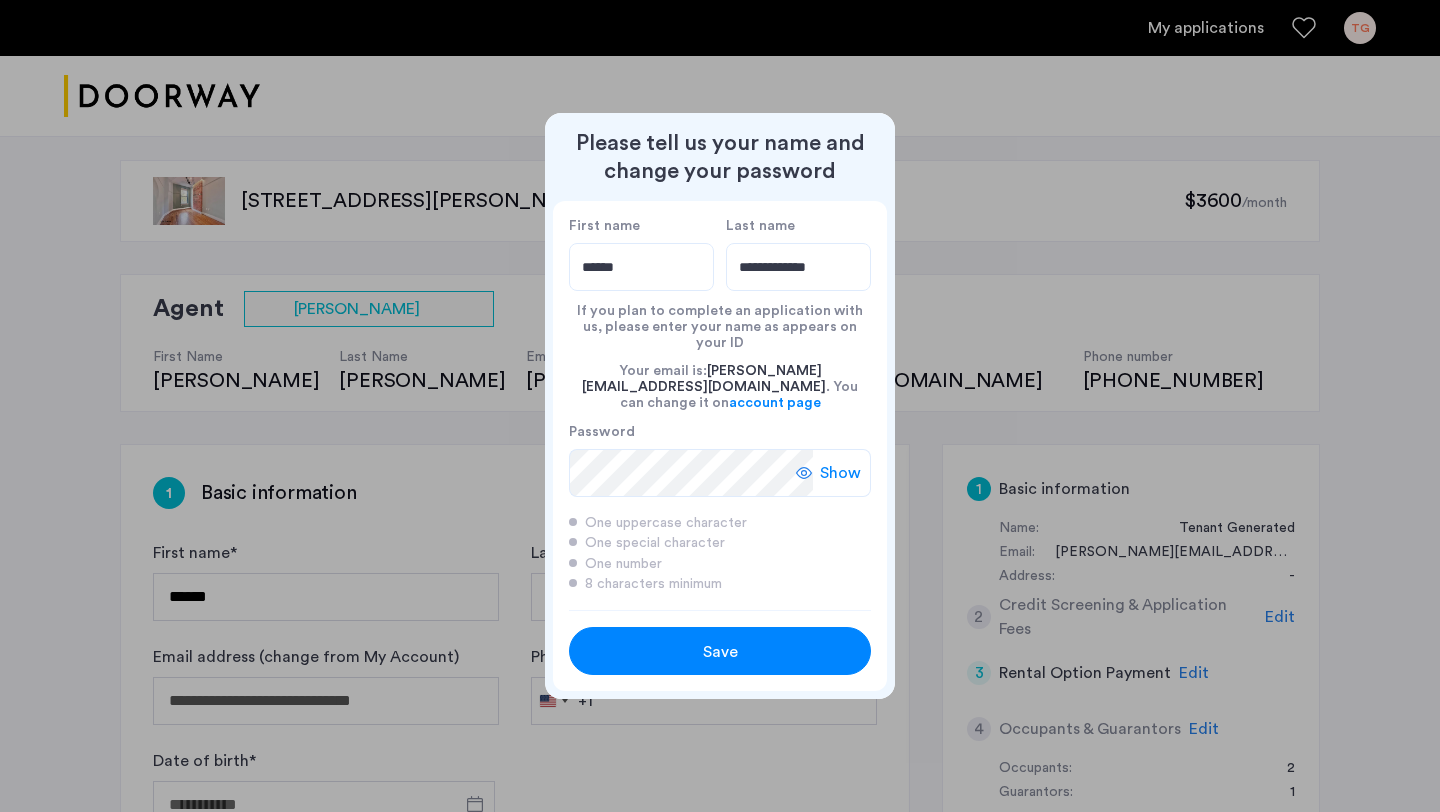 click on "Save" at bounding box center (720, 651) 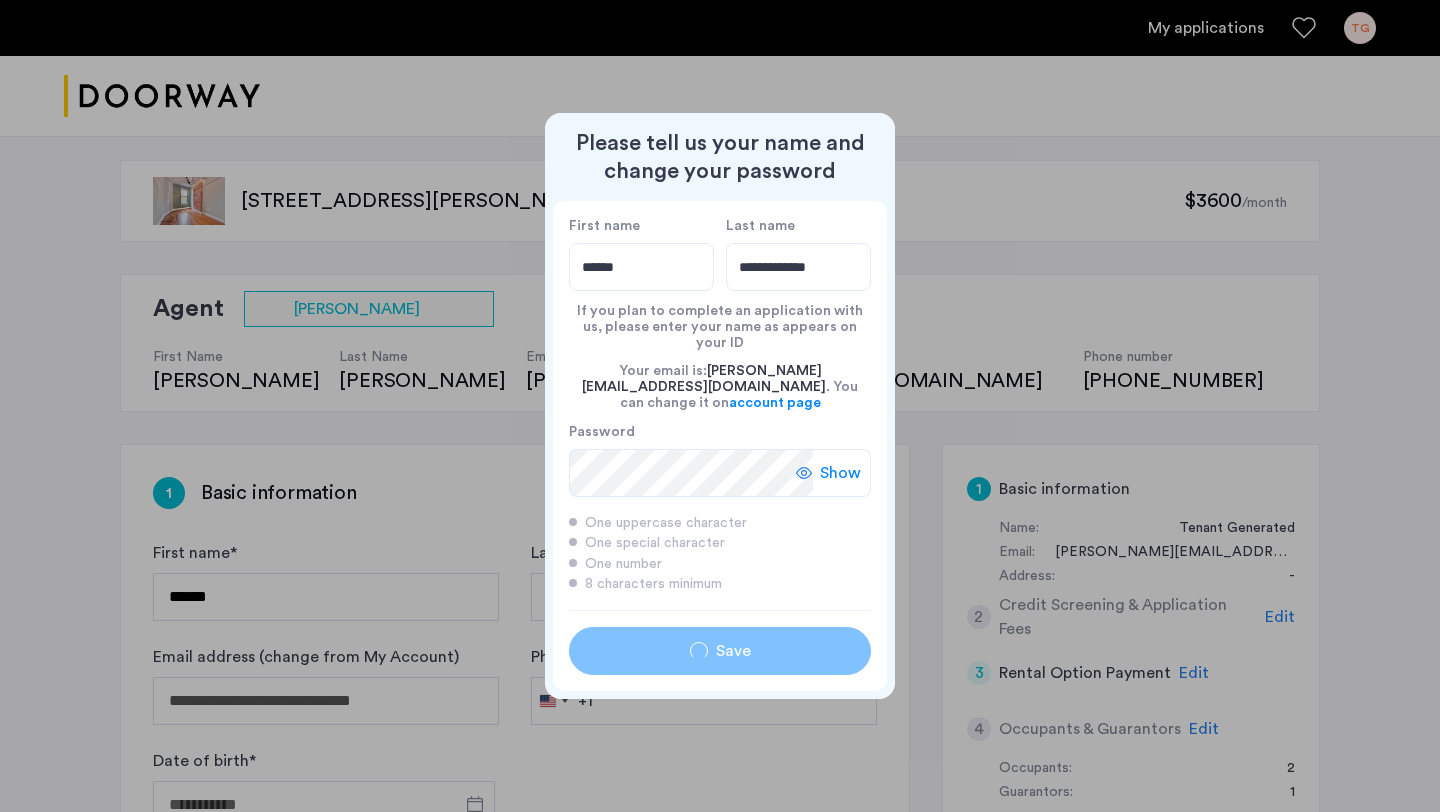type on "******" 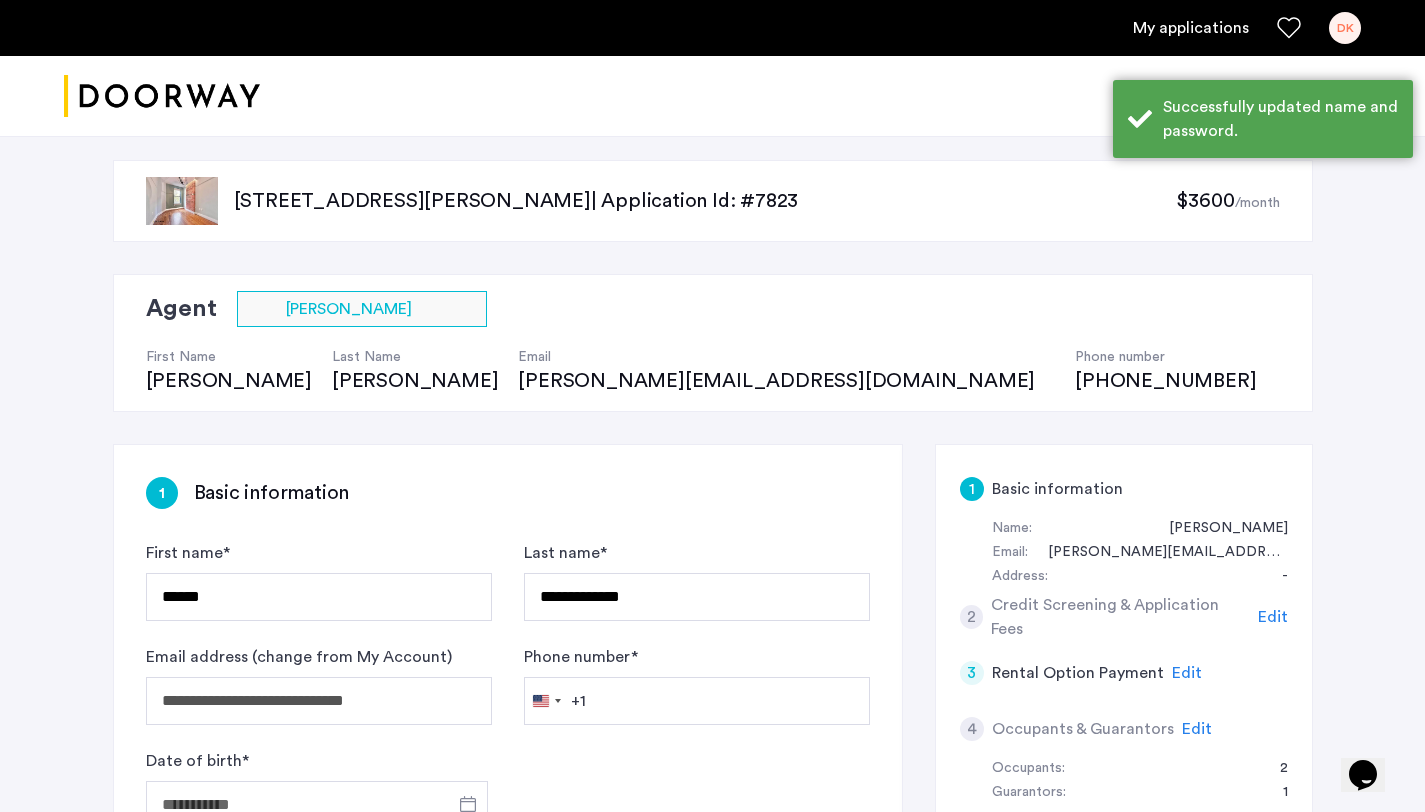 drag, startPoint x: 1352, startPoint y: 293, endPoint x: 1342, endPoint y: 294, distance: 10.049875 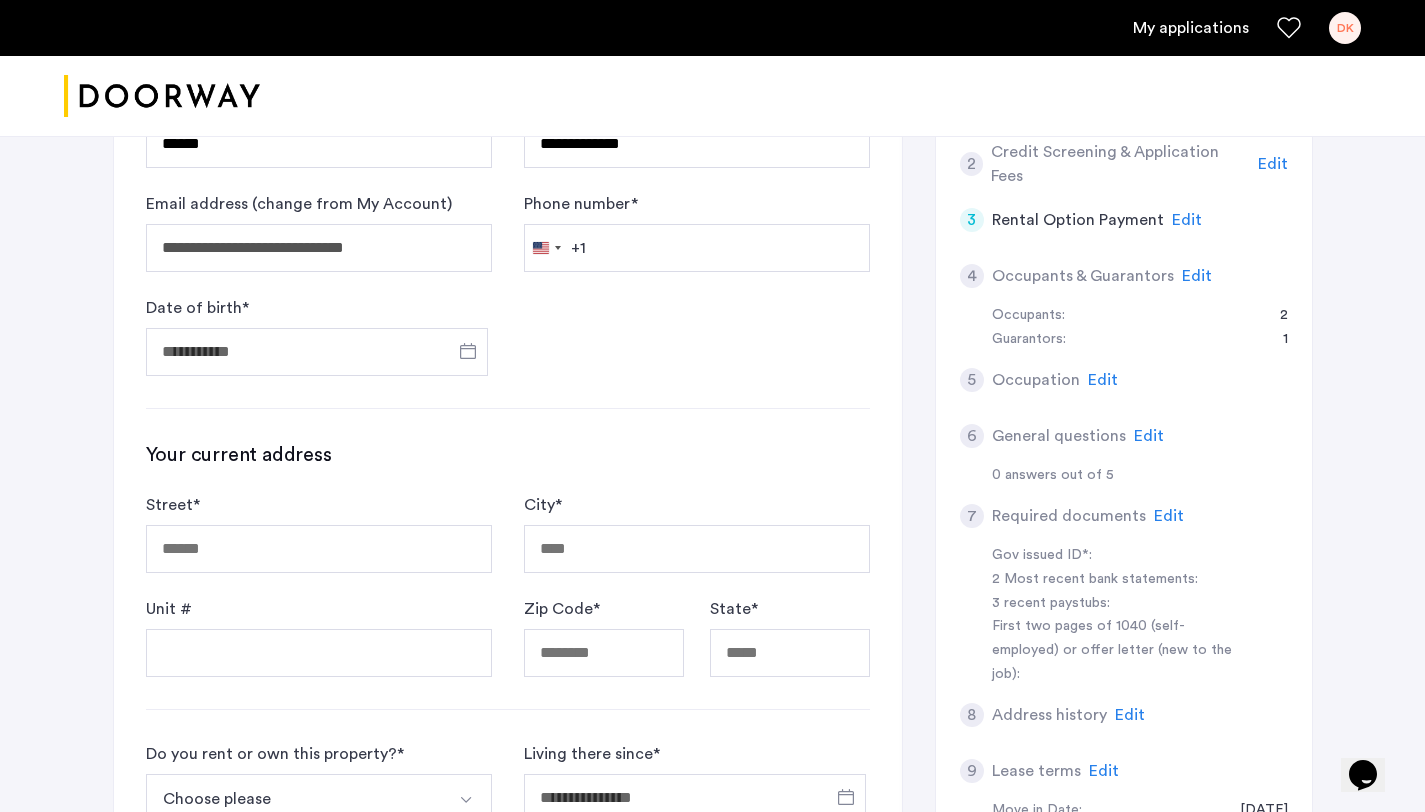 scroll, scrollTop: 455, scrollLeft: 0, axis: vertical 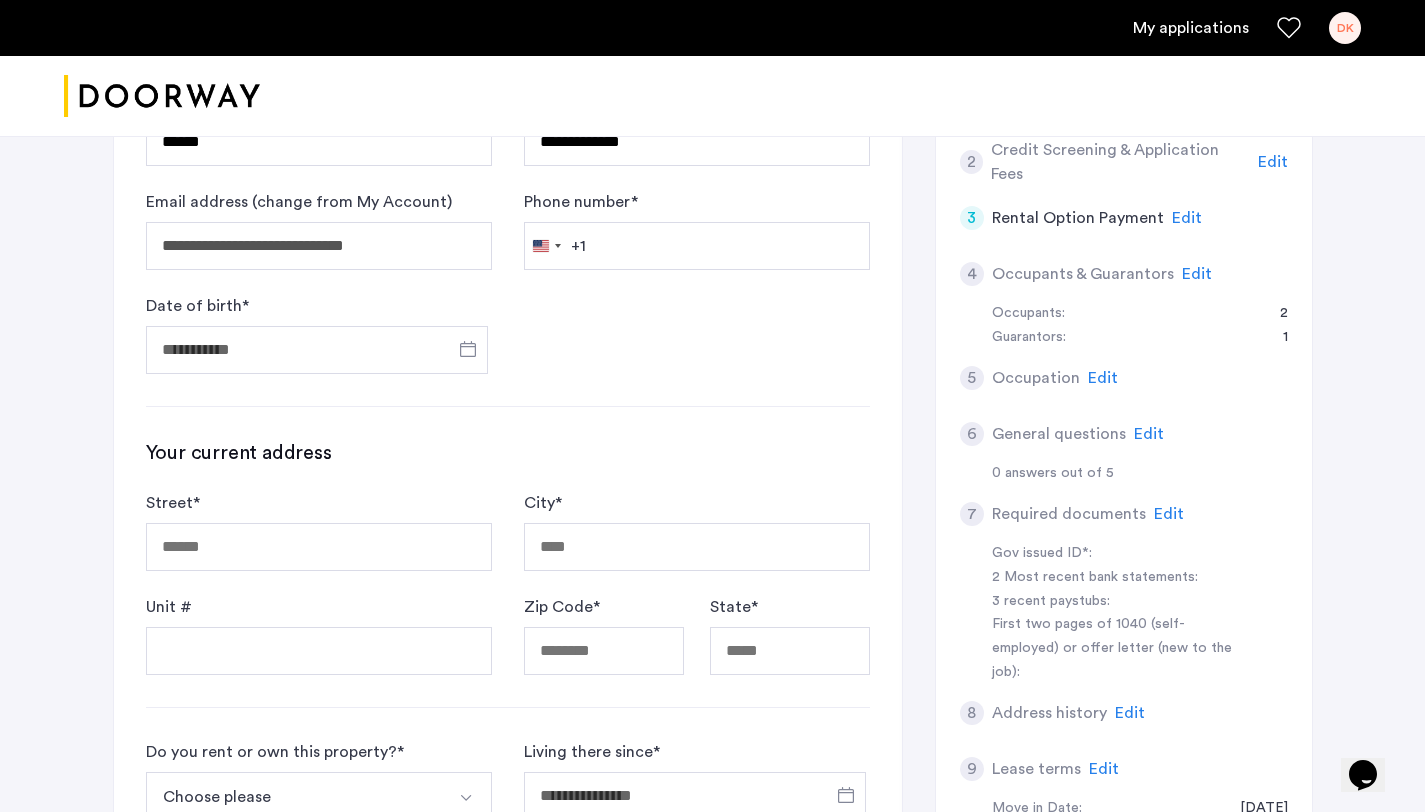 click on "4 Occupants & Guarantors Edit" 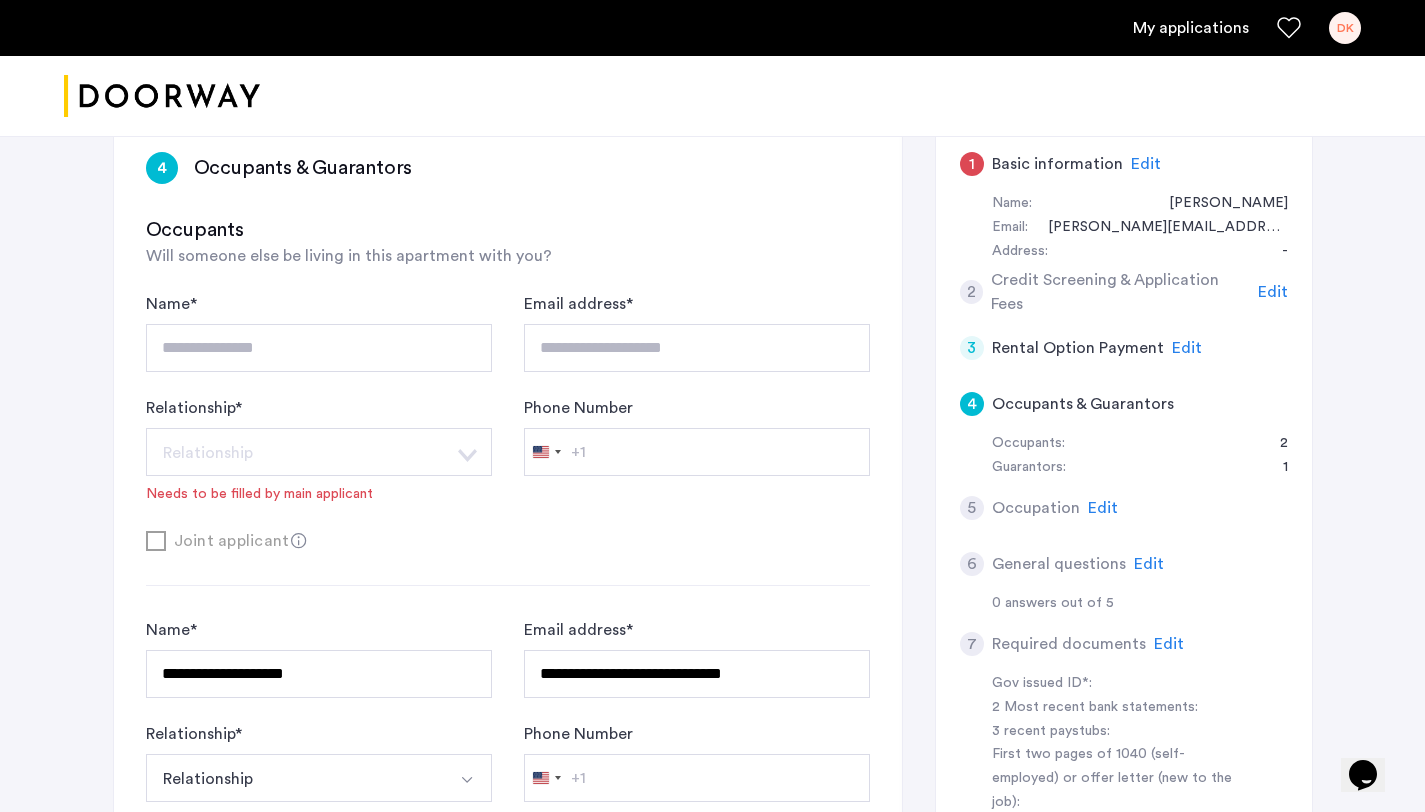 scroll, scrollTop: 329, scrollLeft: 0, axis: vertical 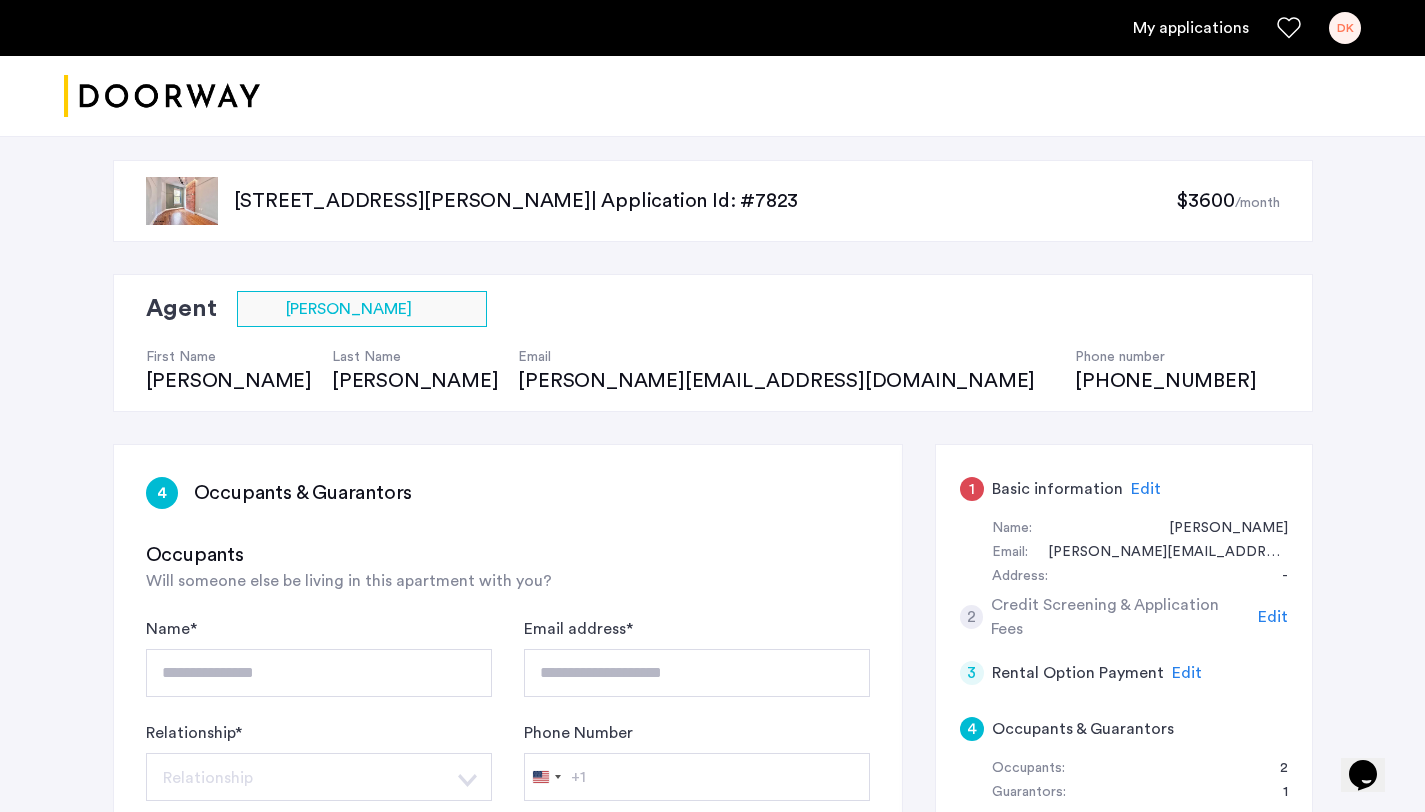 click on "[STREET_ADDRESS][PERSON_NAME]  | Application Id: #7823" 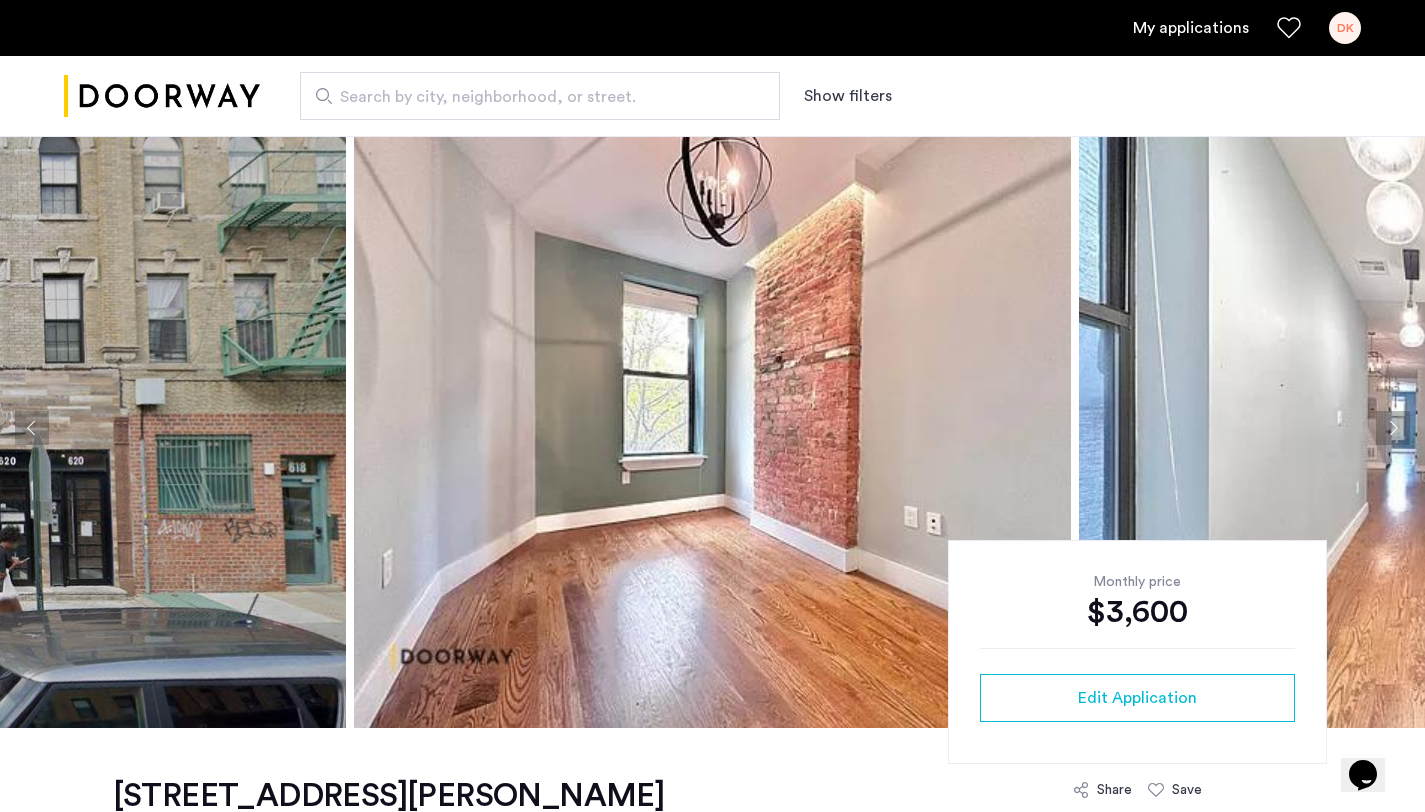 click 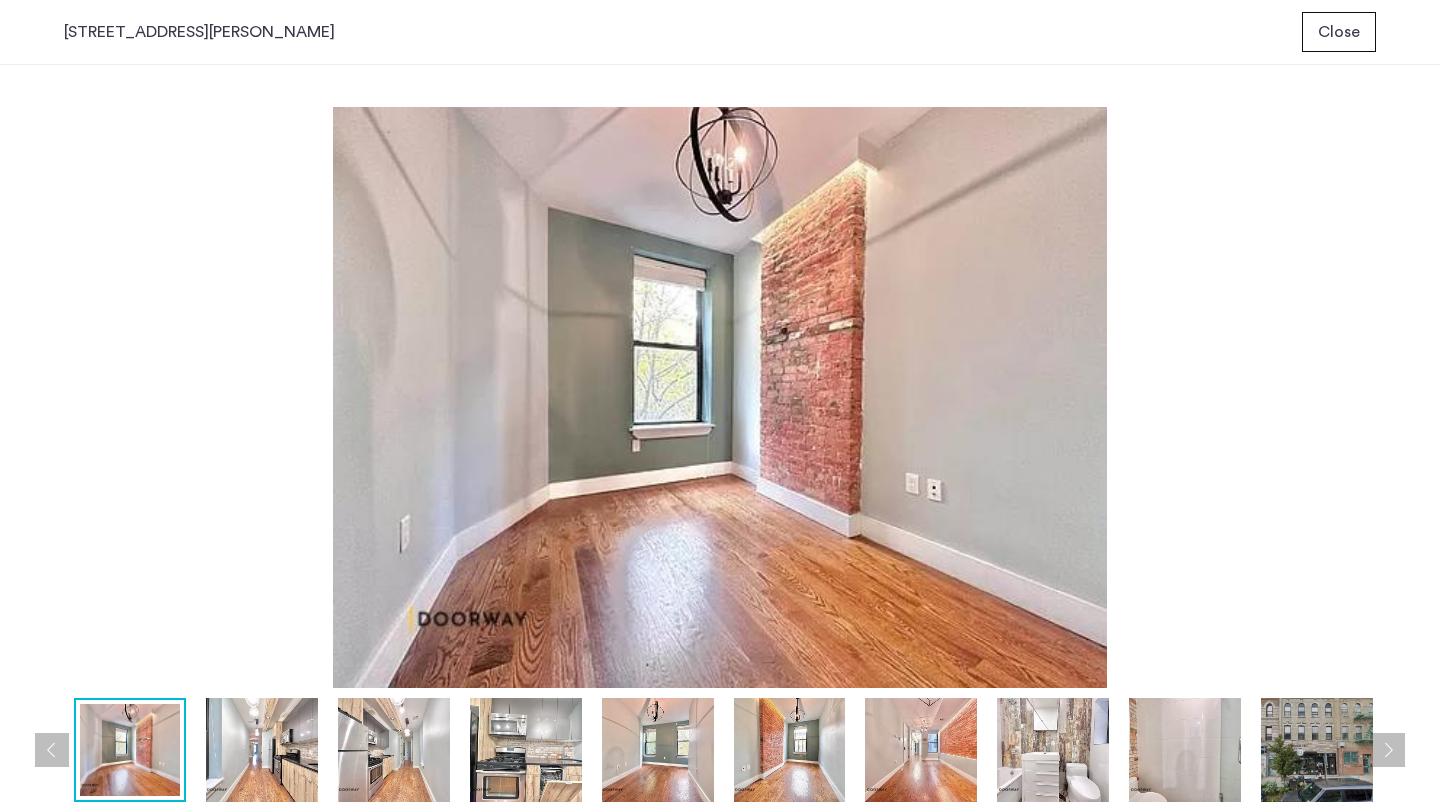 type 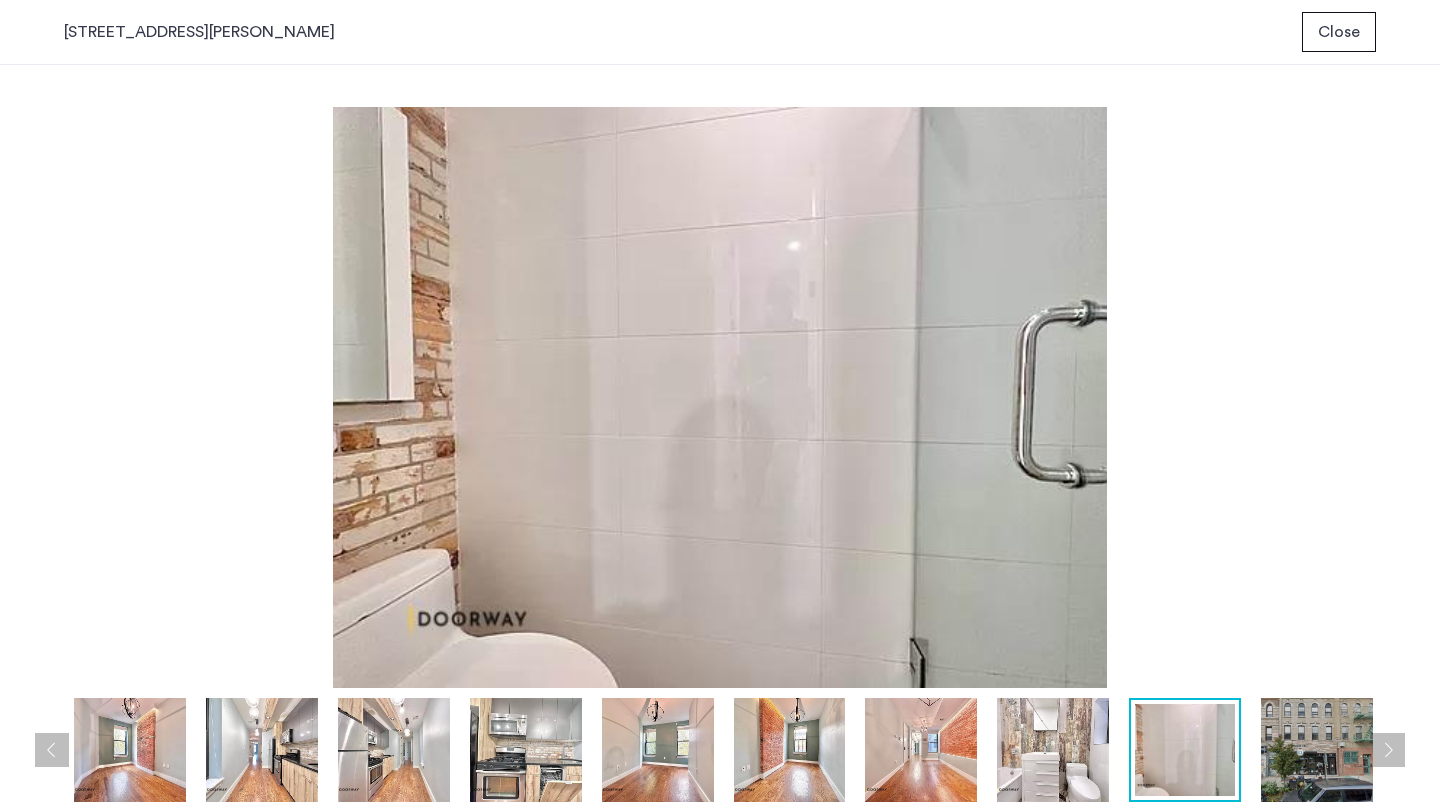 click on "Close" at bounding box center [1339, 32] 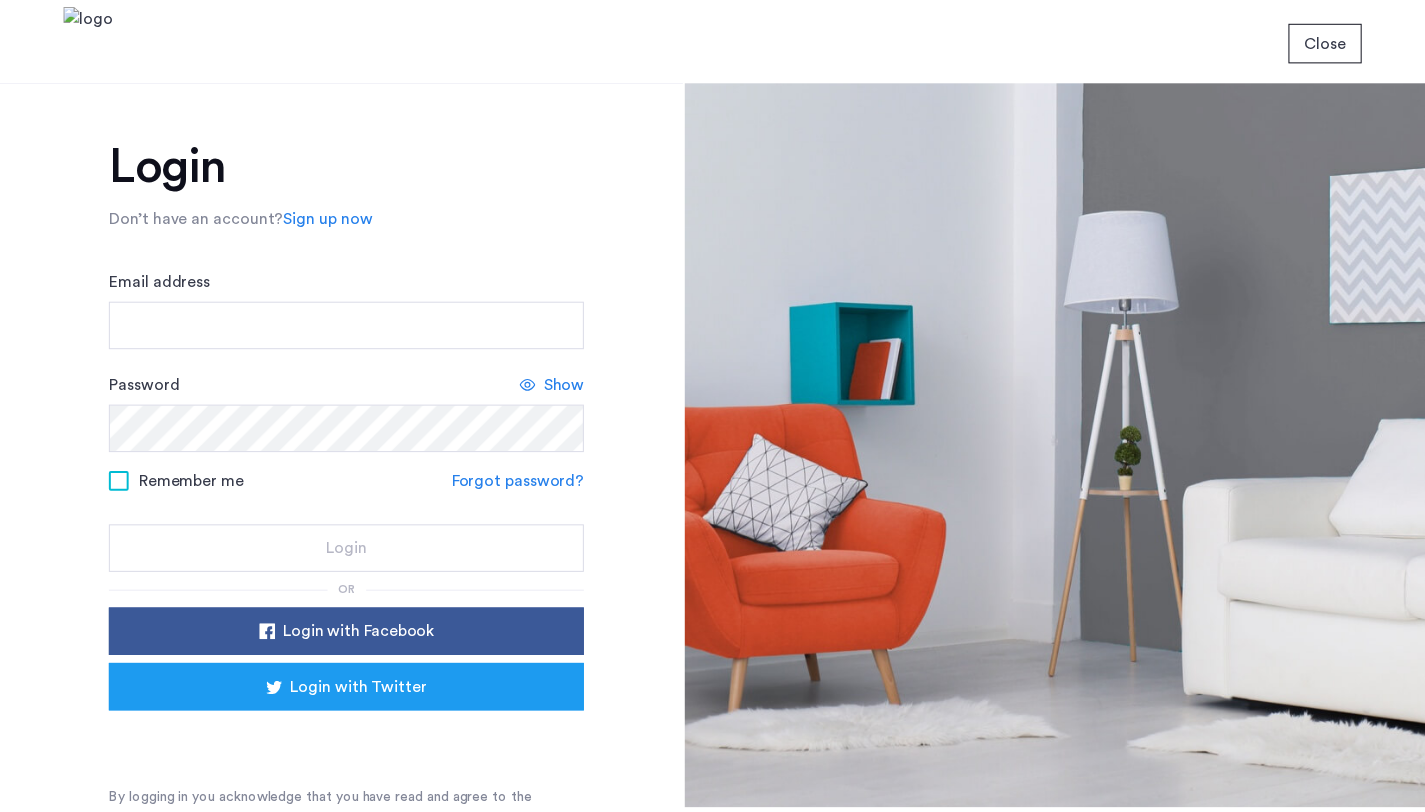scroll, scrollTop: 0, scrollLeft: 0, axis: both 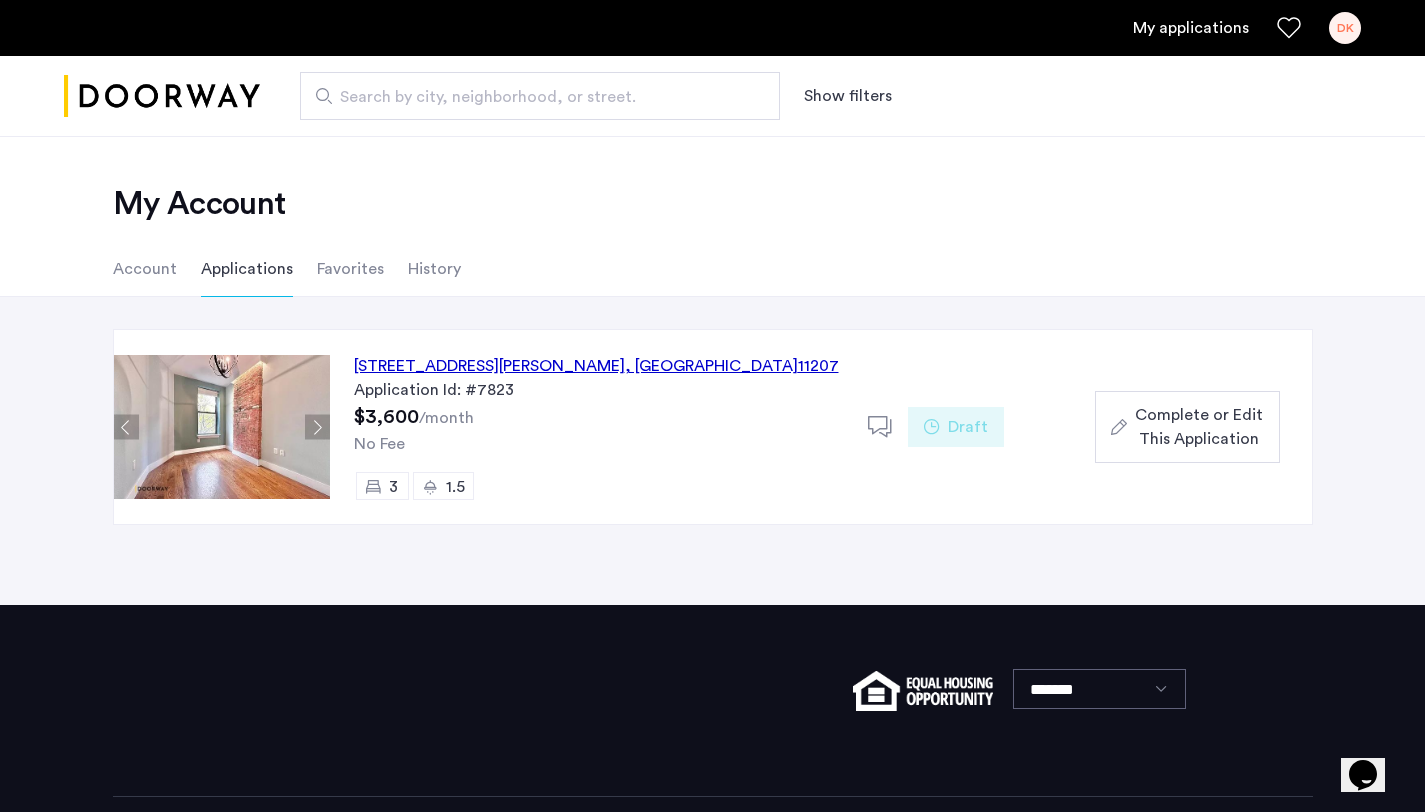 click on "Complete or Edit This Application" 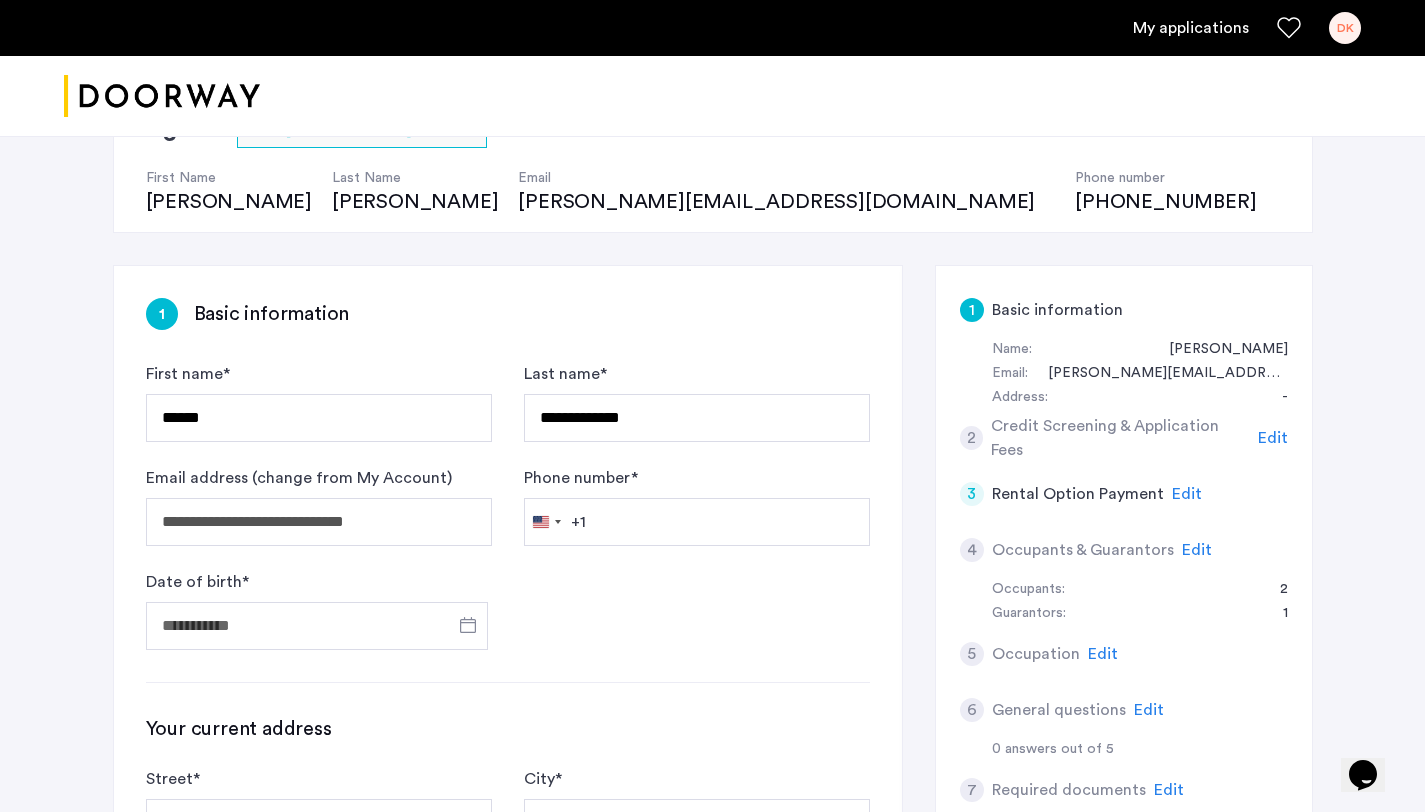 scroll, scrollTop: 222, scrollLeft: 0, axis: vertical 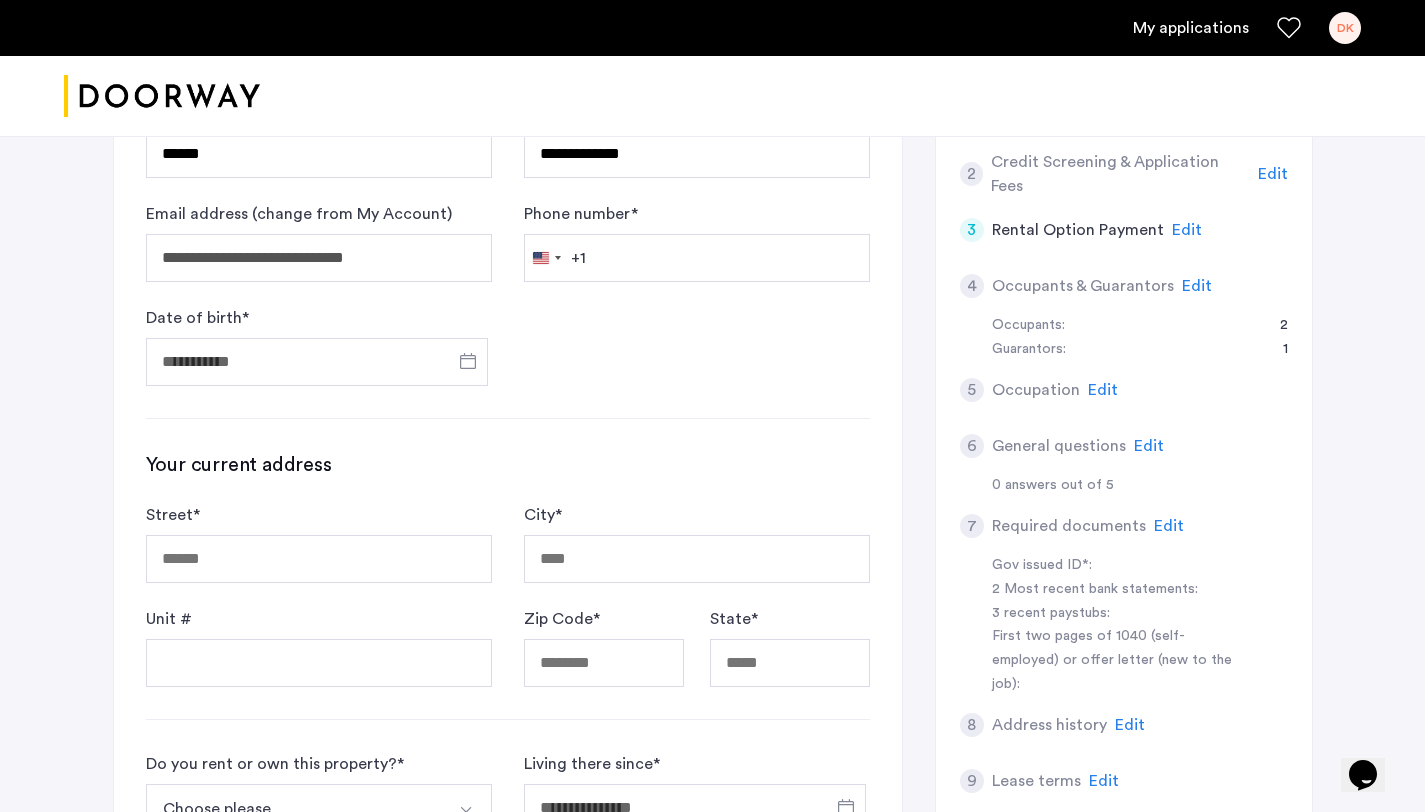 drag, startPoint x: 1439, startPoint y: 243, endPoint x: 1439, endPoint y: 334, distance: 91 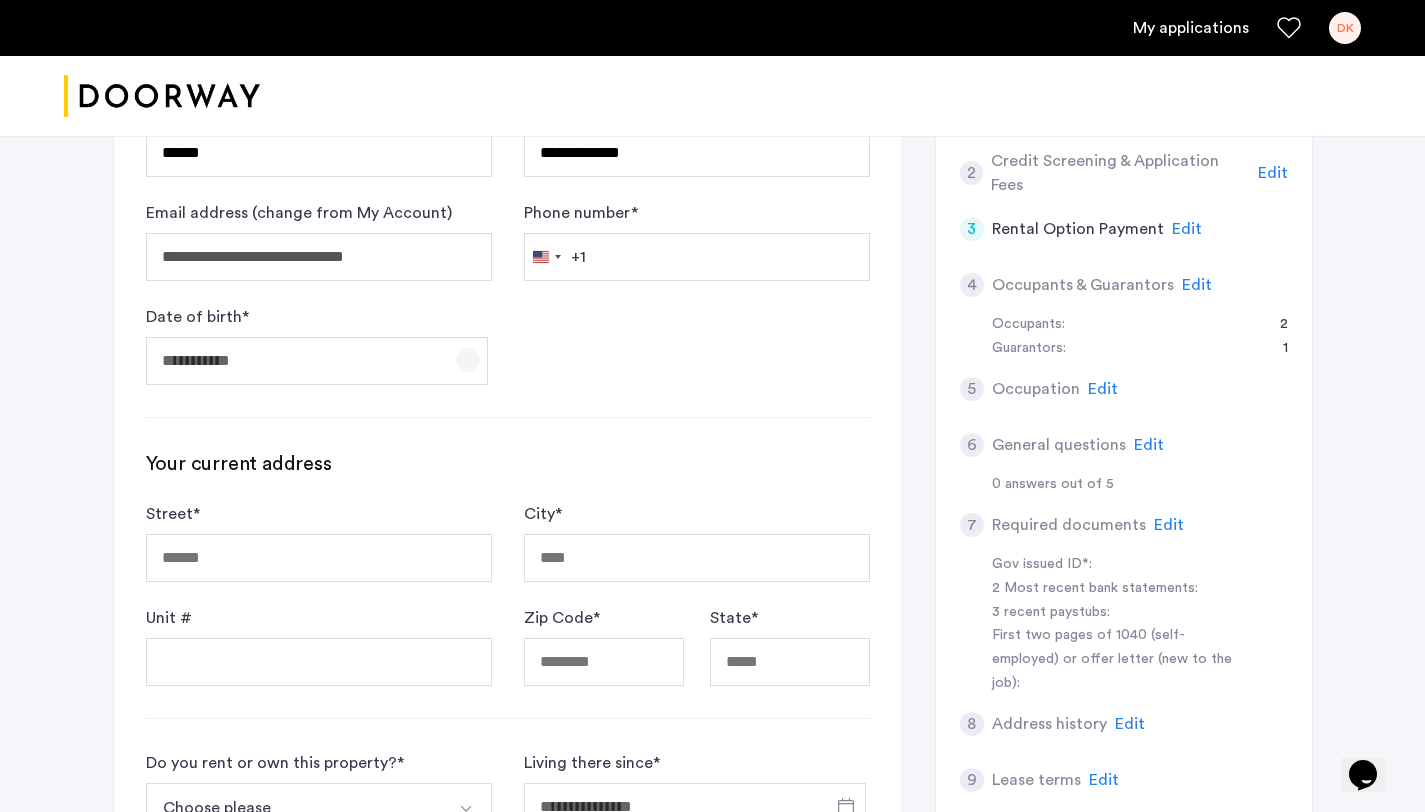 click 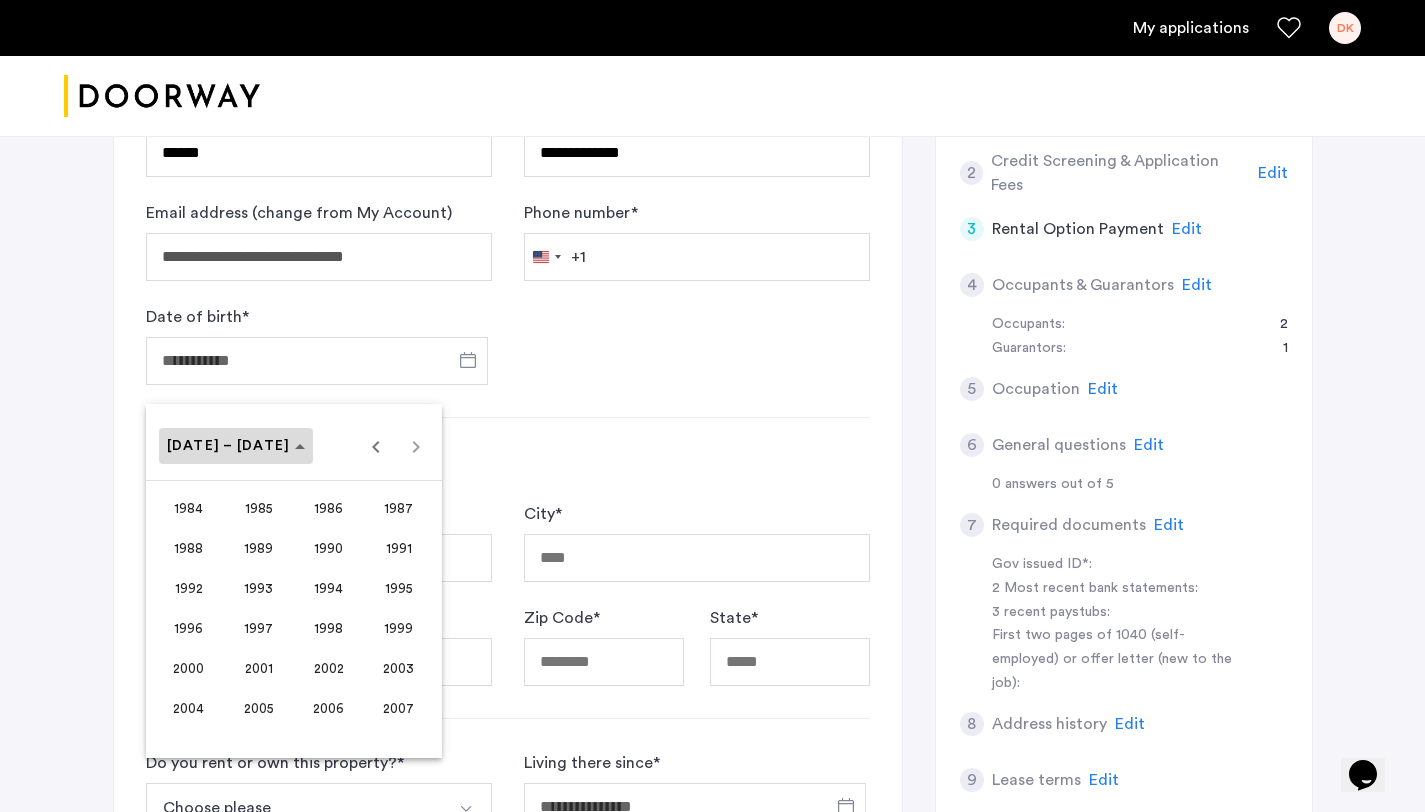 click 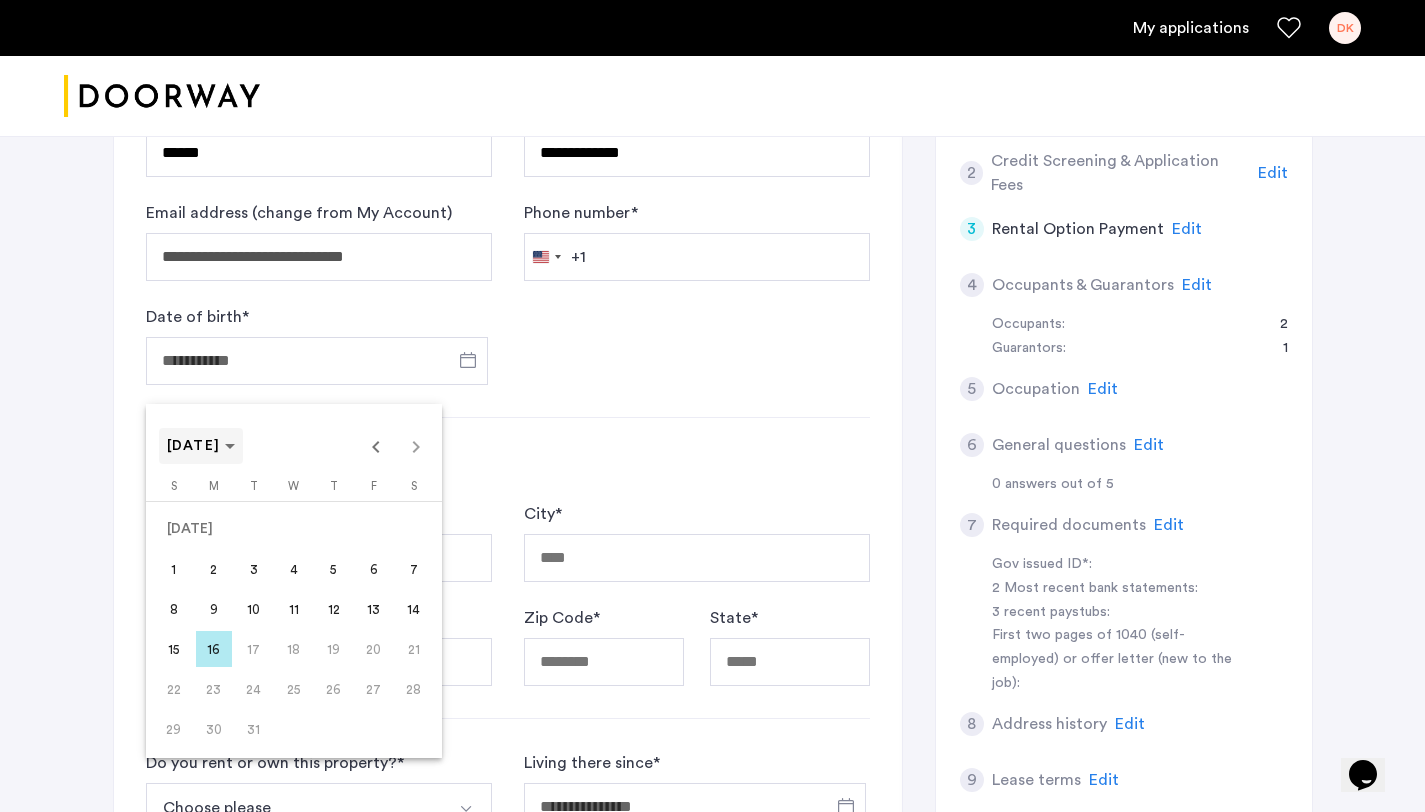 click 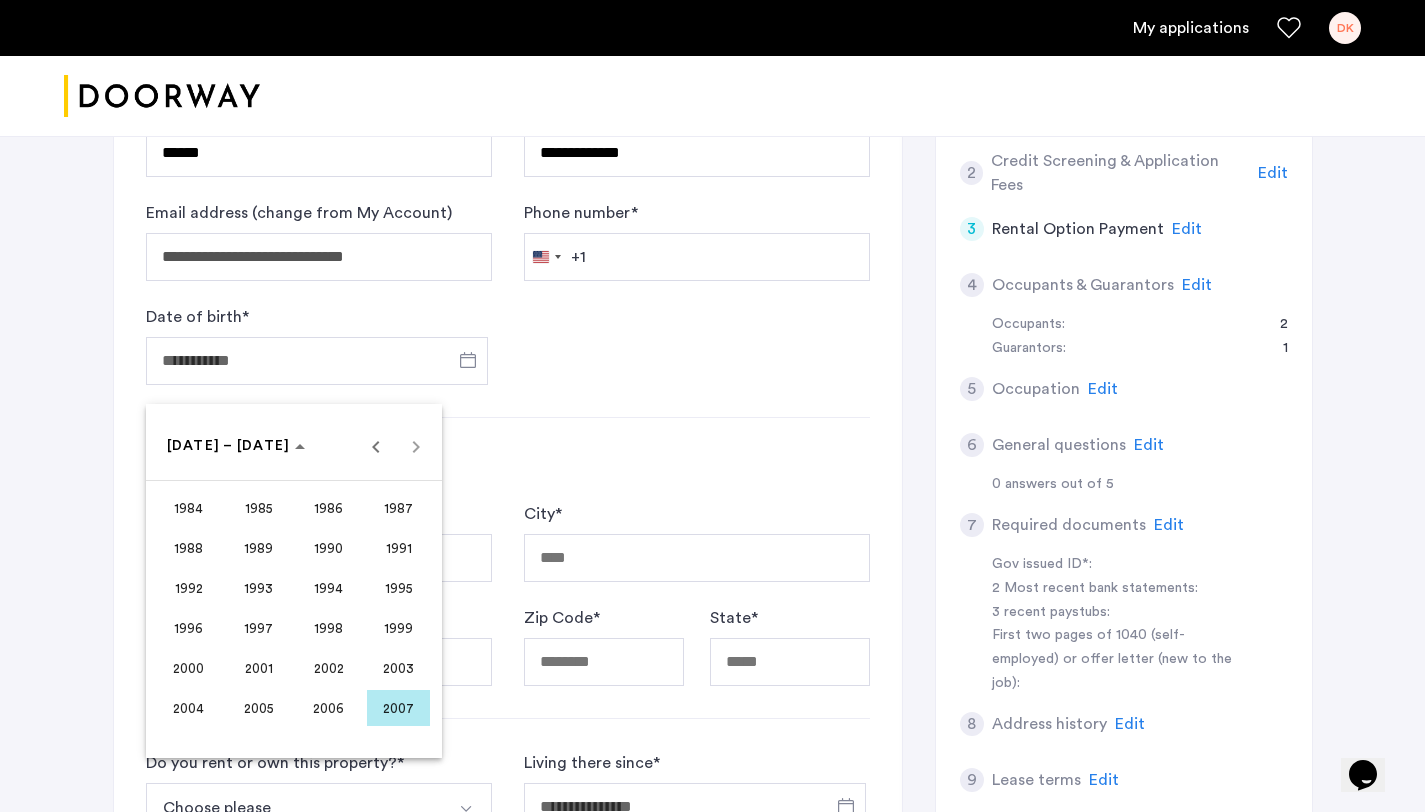 click on "2001" at bounding box center (258, 668) 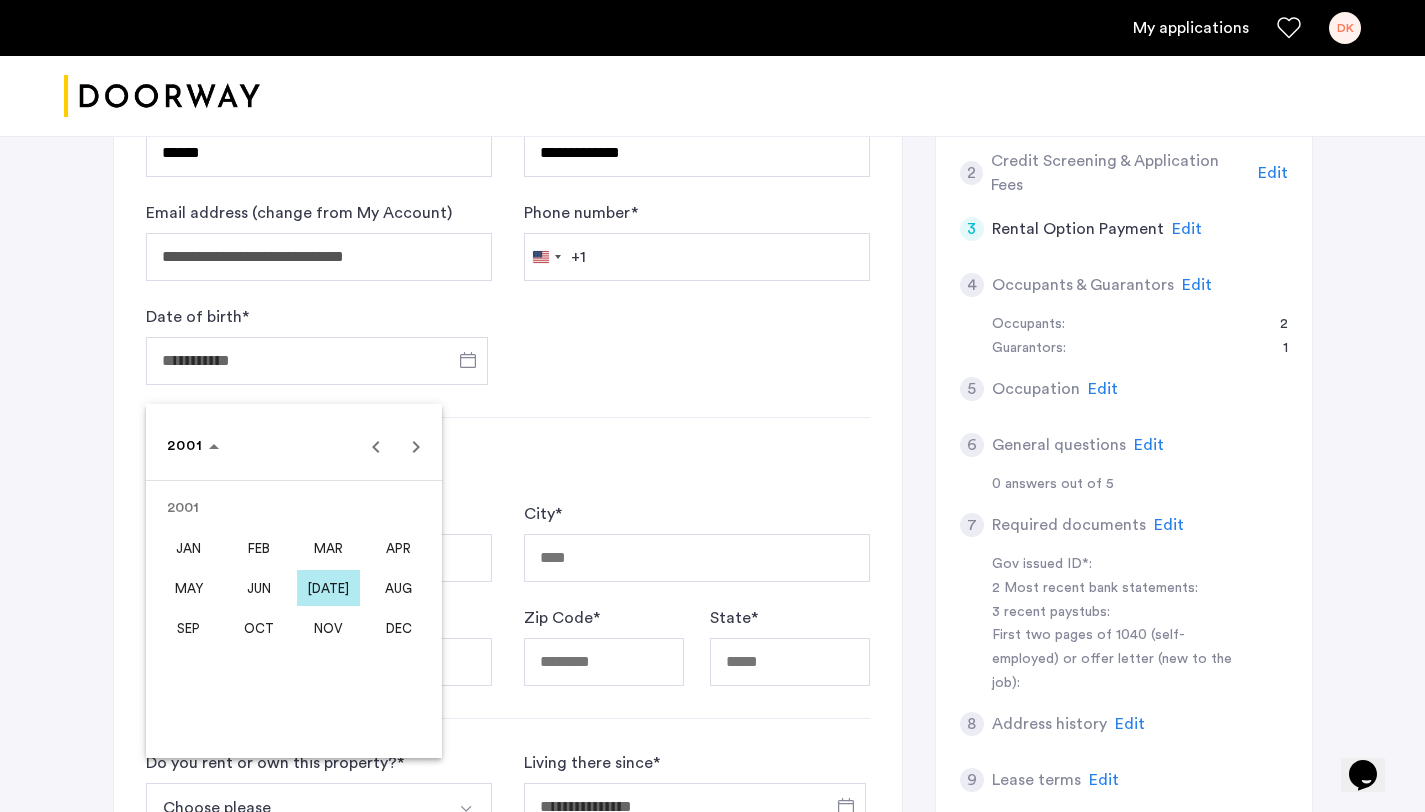 click on "APR" at bounding box center [398, 548] 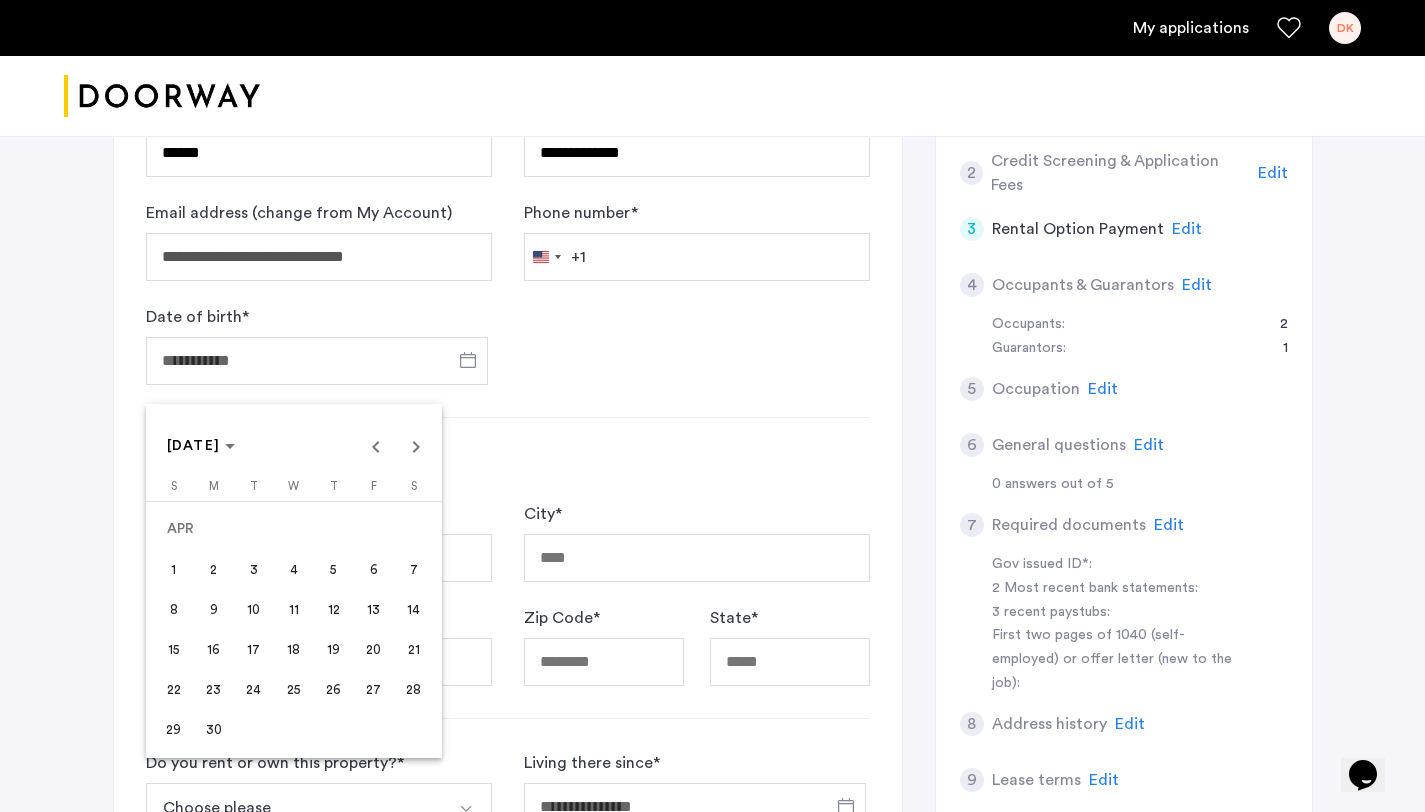 click on "18" at bounding box center (294, 649) 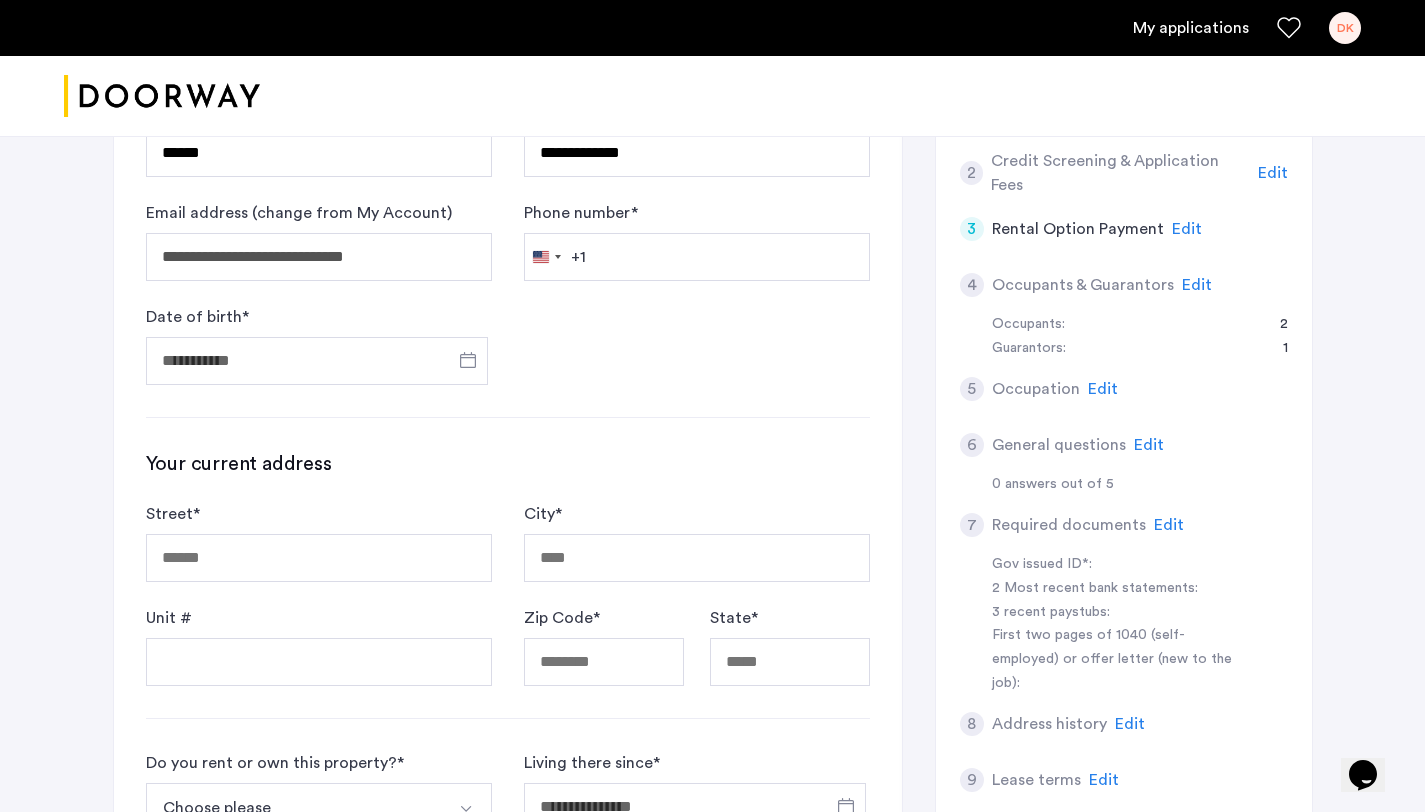 type on "**********" 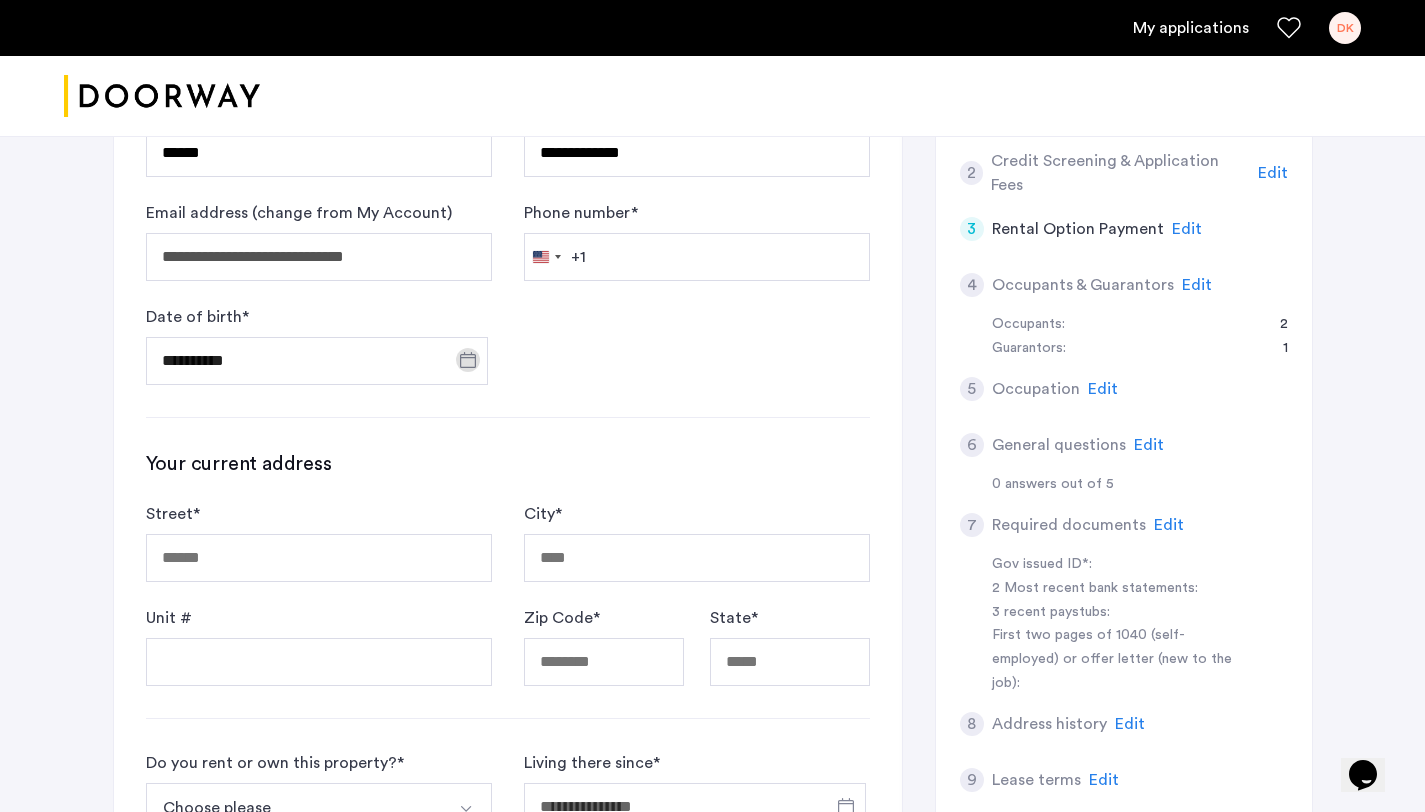 click on "**********" 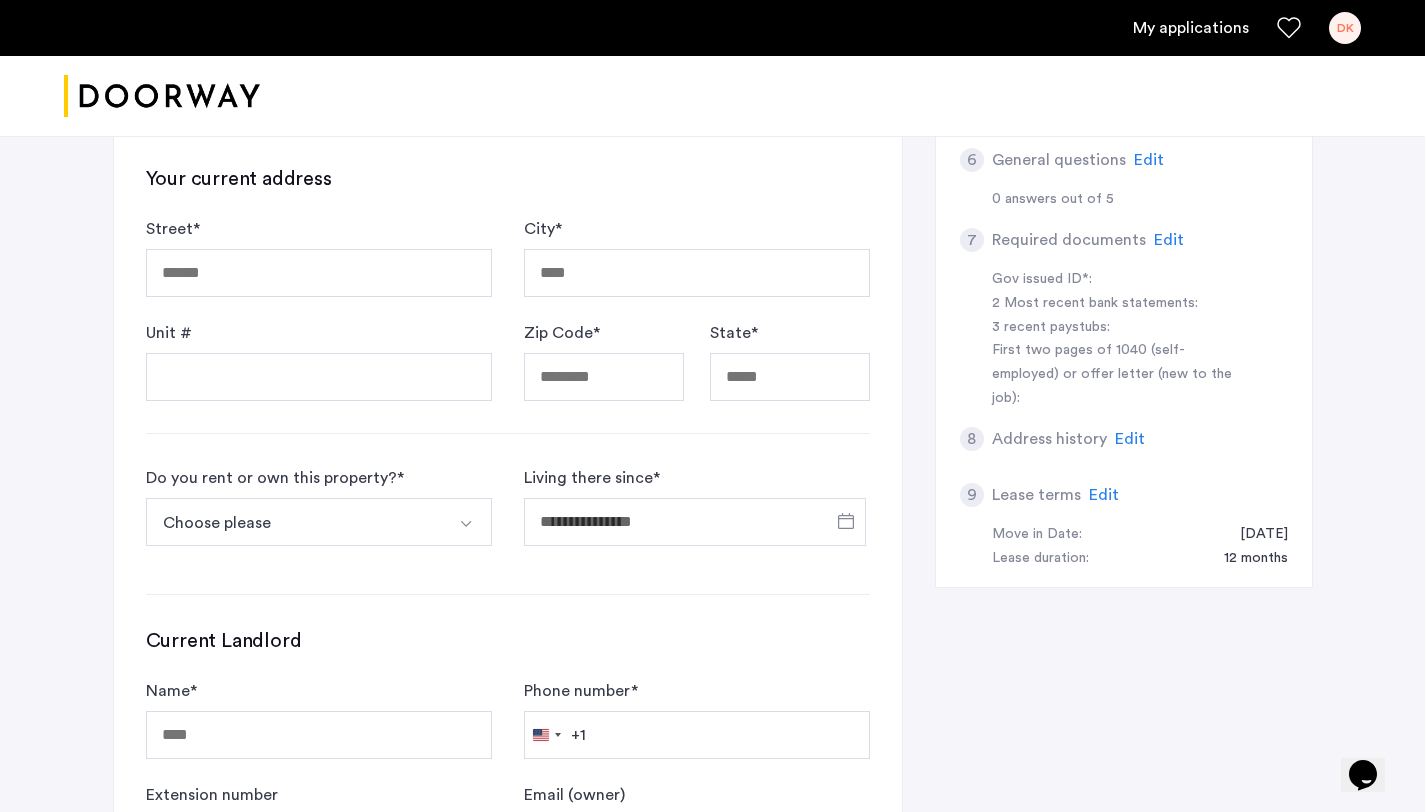 scroll, scrollTop: 740, scrollLeft: 0, axis: vertical 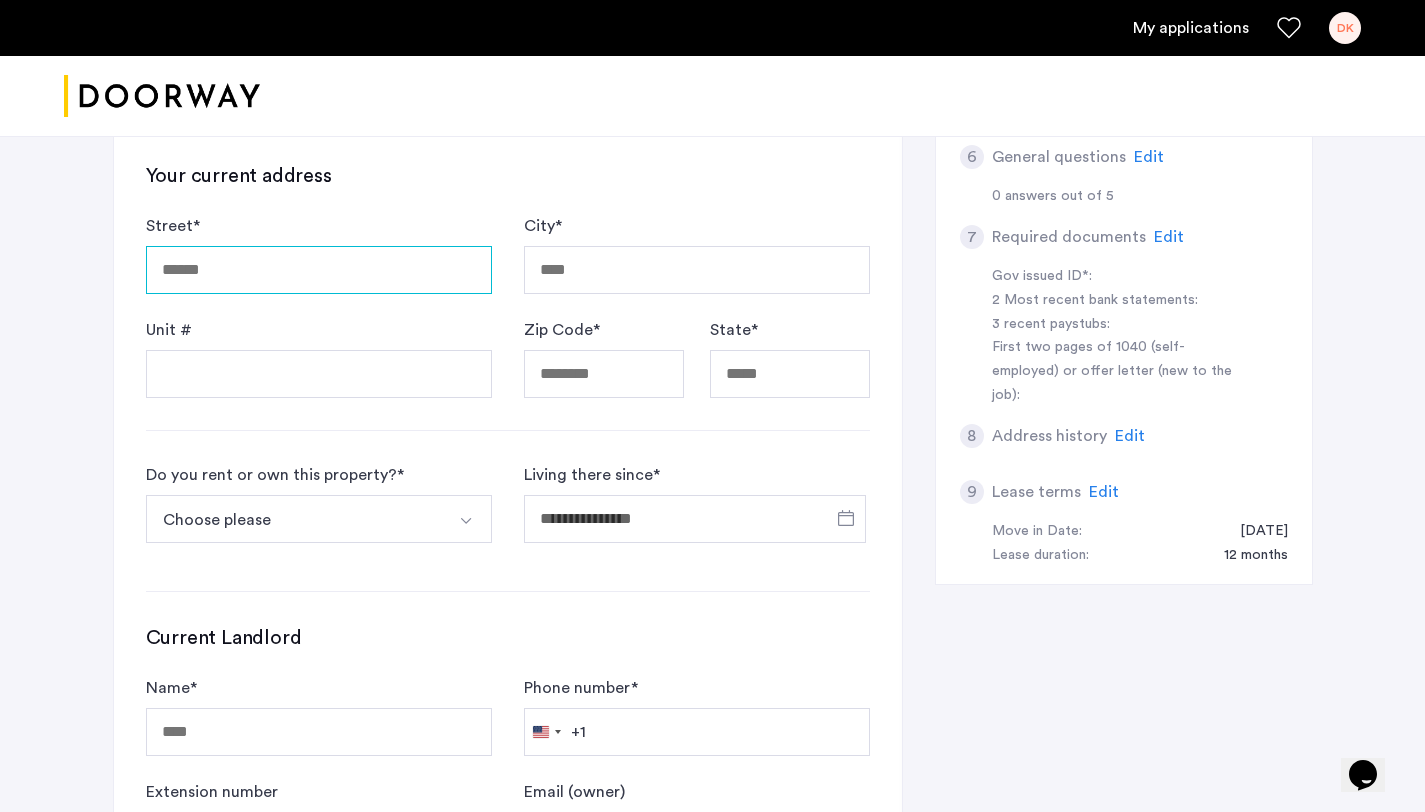 click on "Street  *" at bounding box center [319, 270] 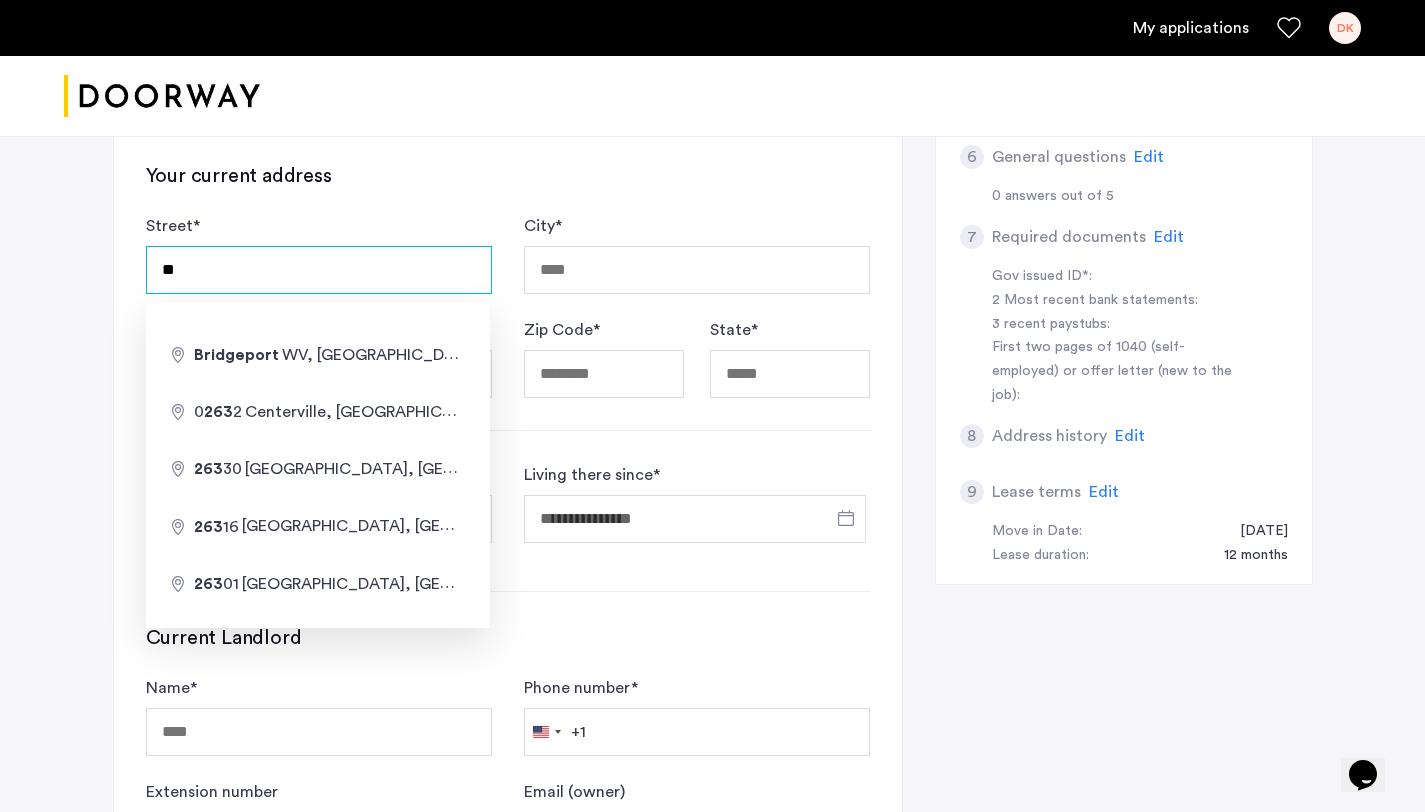 type on "*" 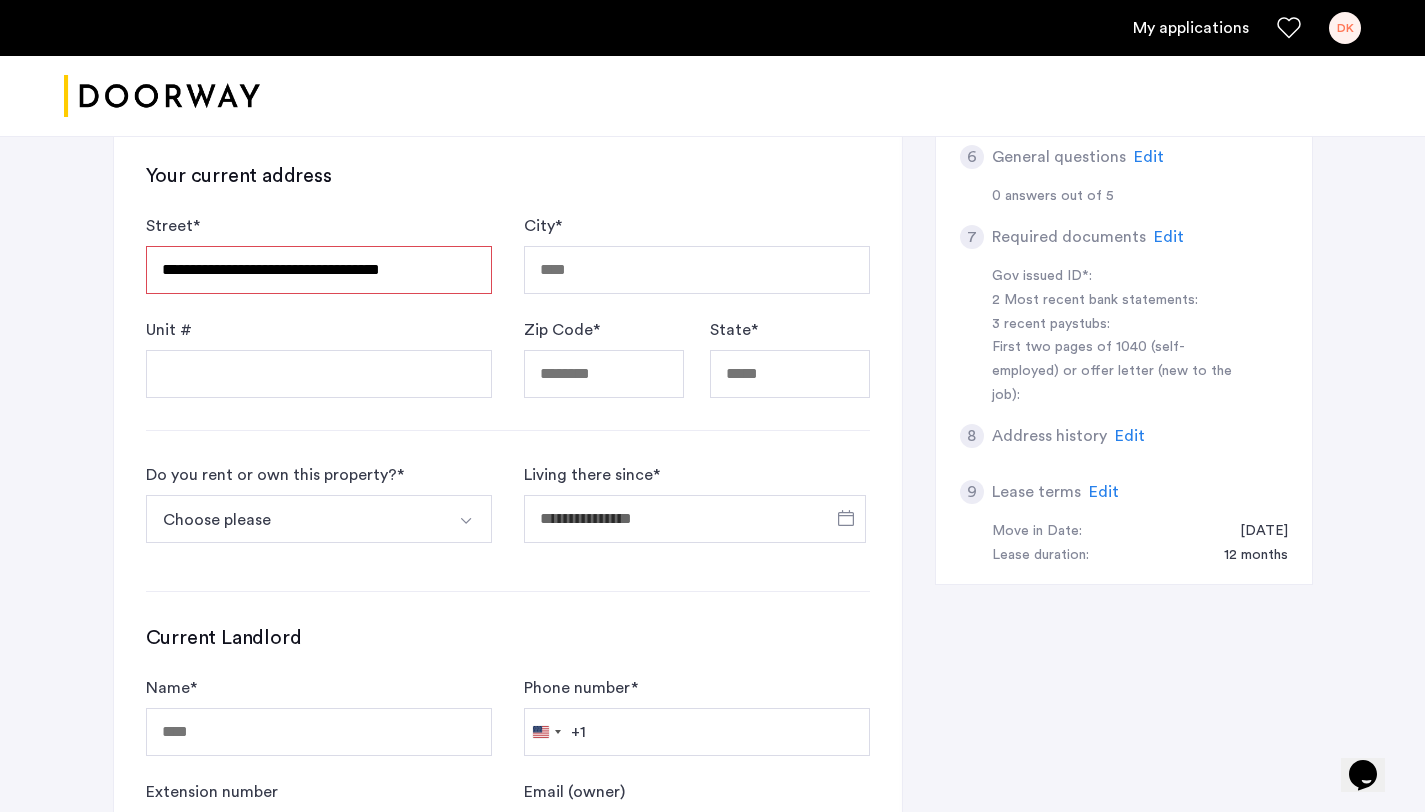 type on "**********" 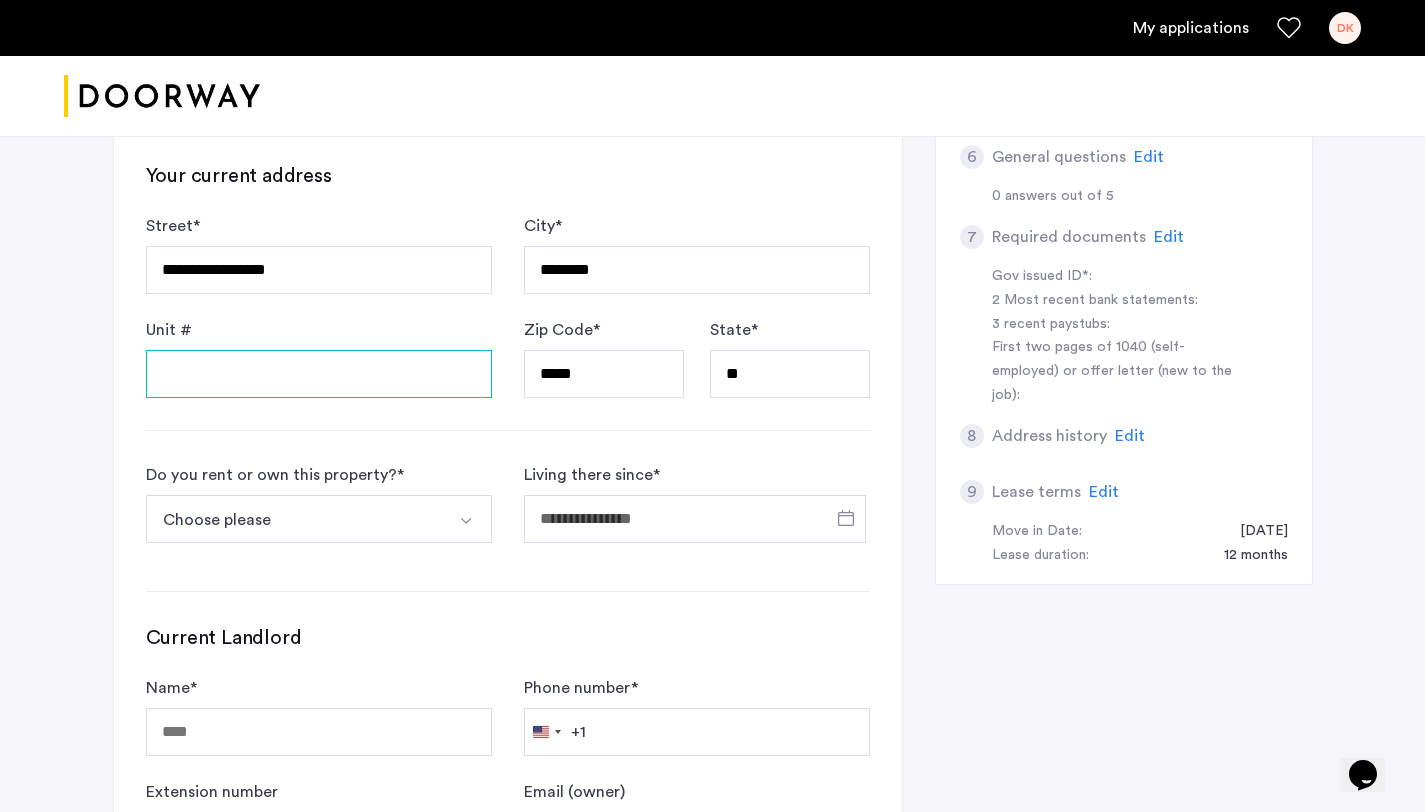 click on "Unit #" at bounding box center (319, 374) 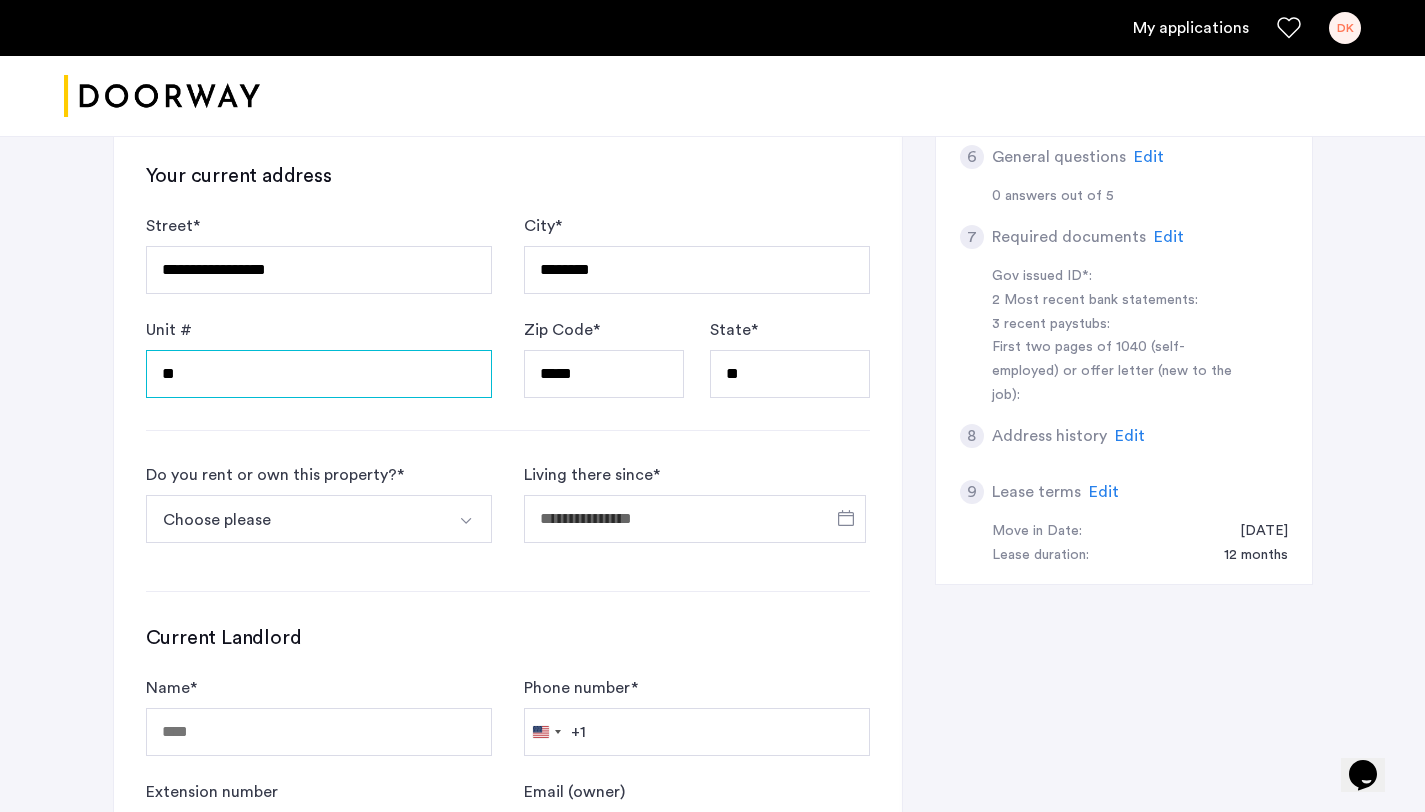 type on "**" 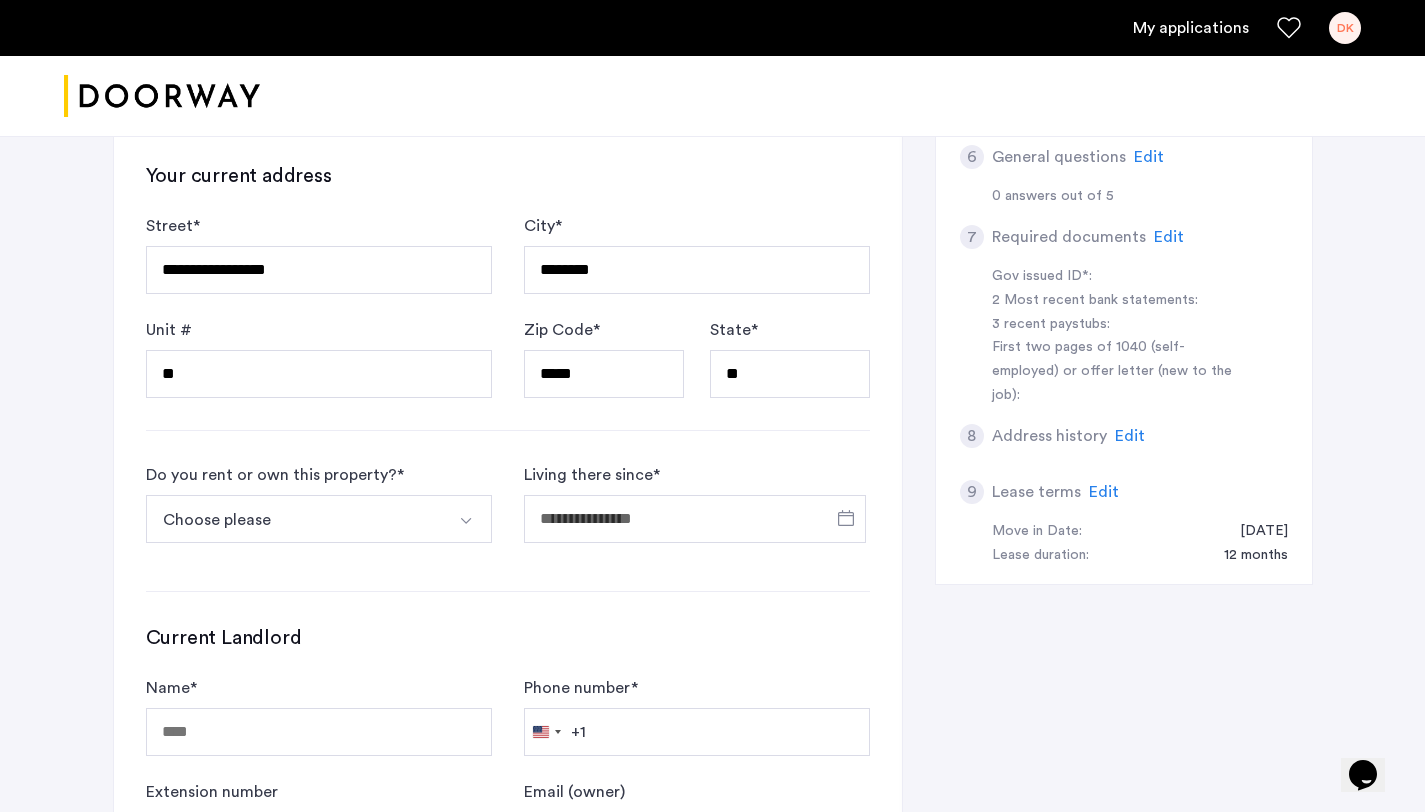 click on "**********" 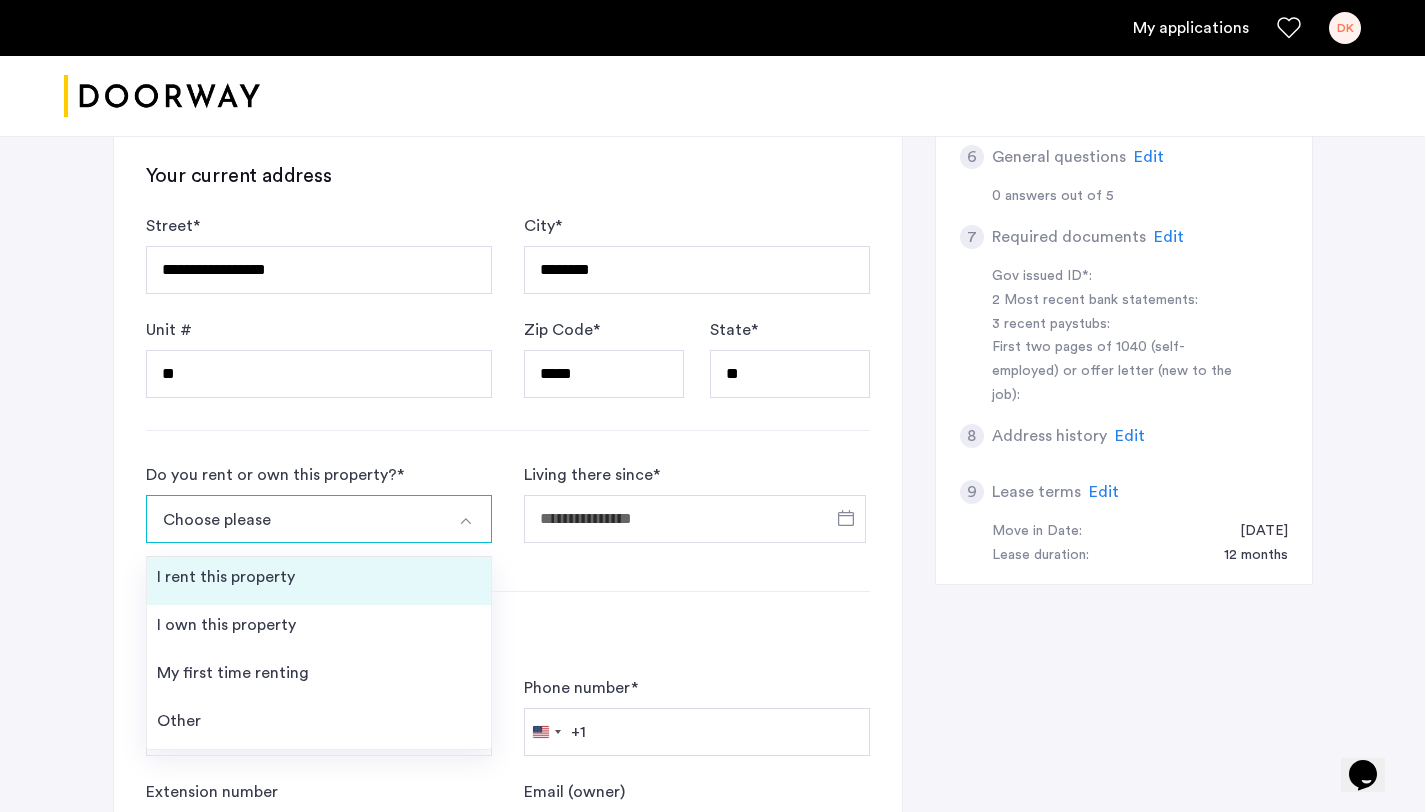 click on "I rent this property" at bounding box center [319, 581] 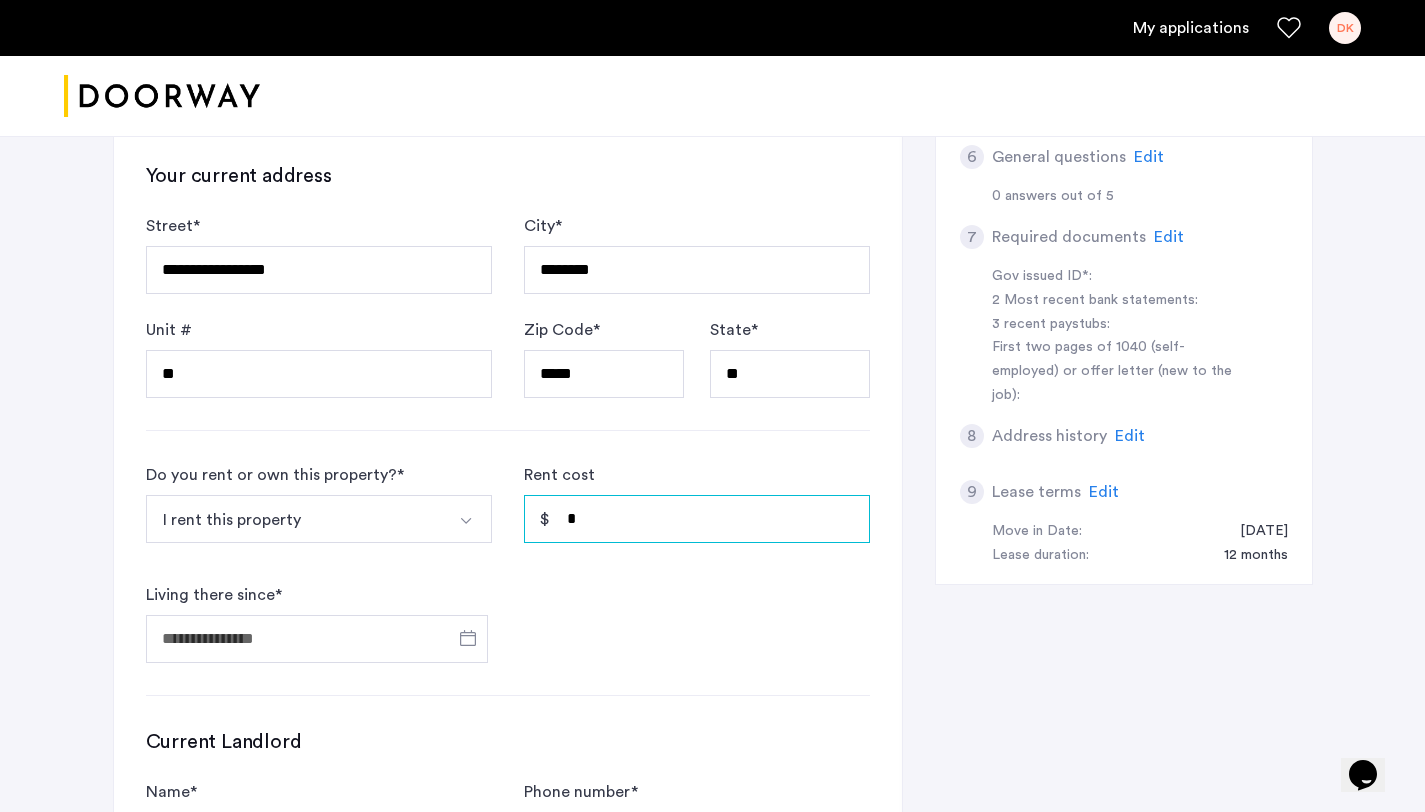 click on "*" at bounding box center [697, 519] 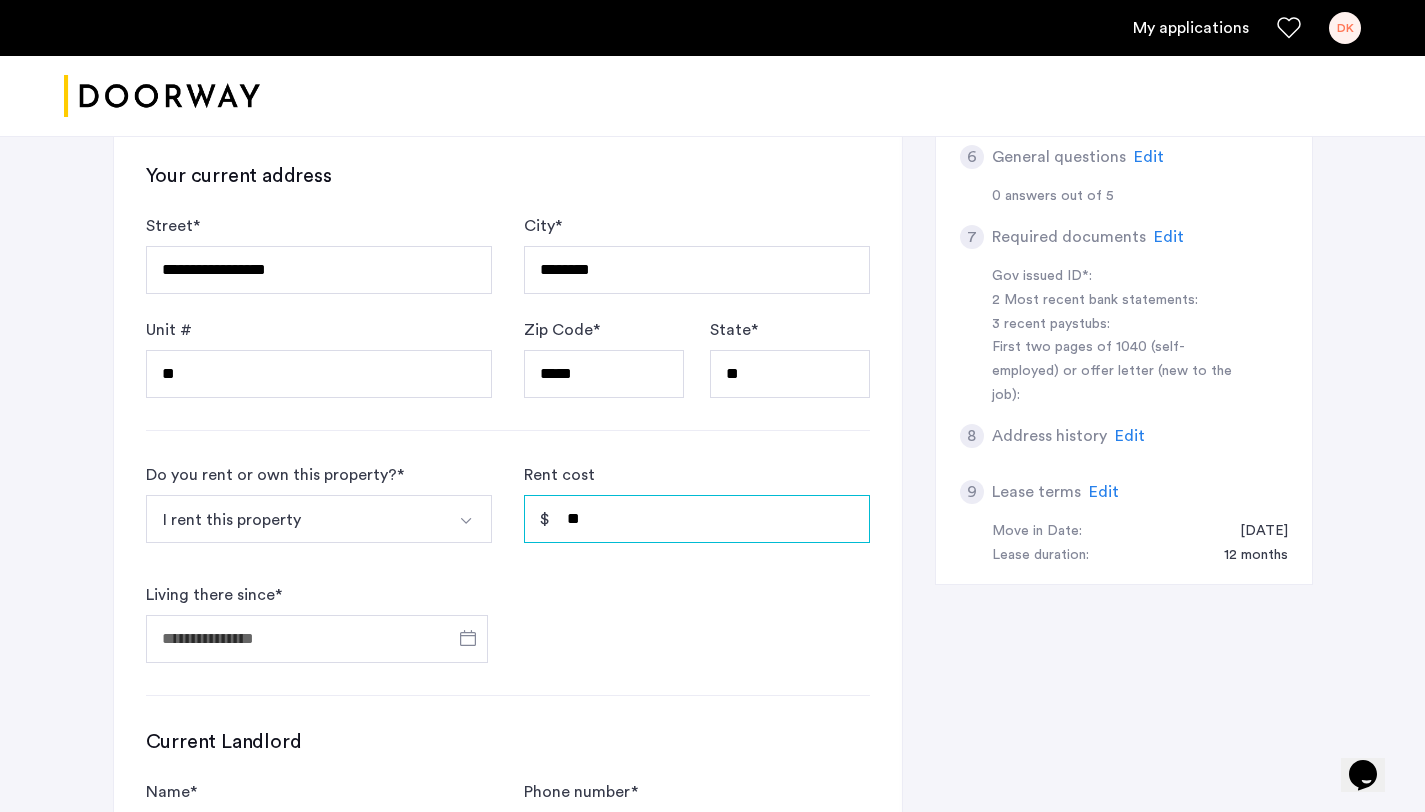 type on "*" 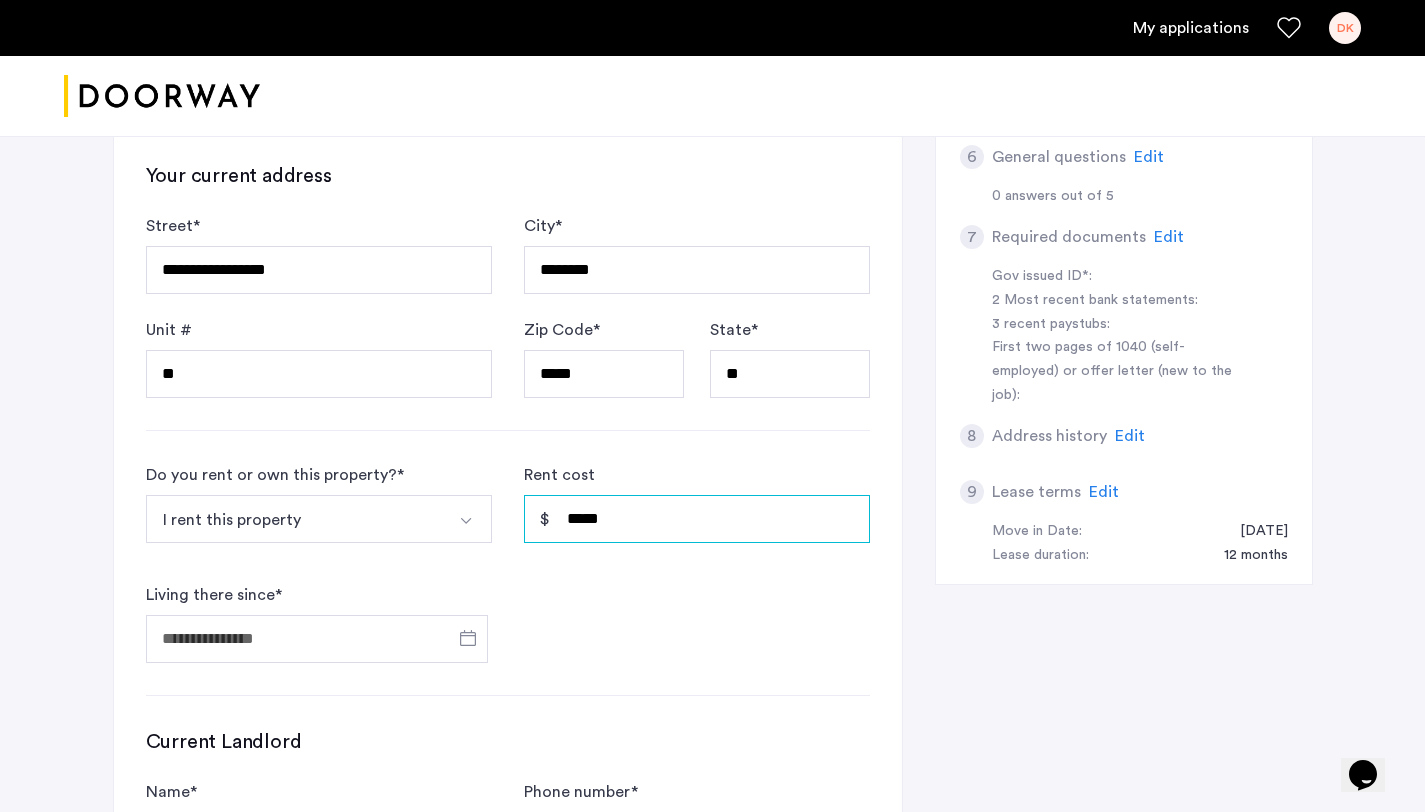 type on "*****" 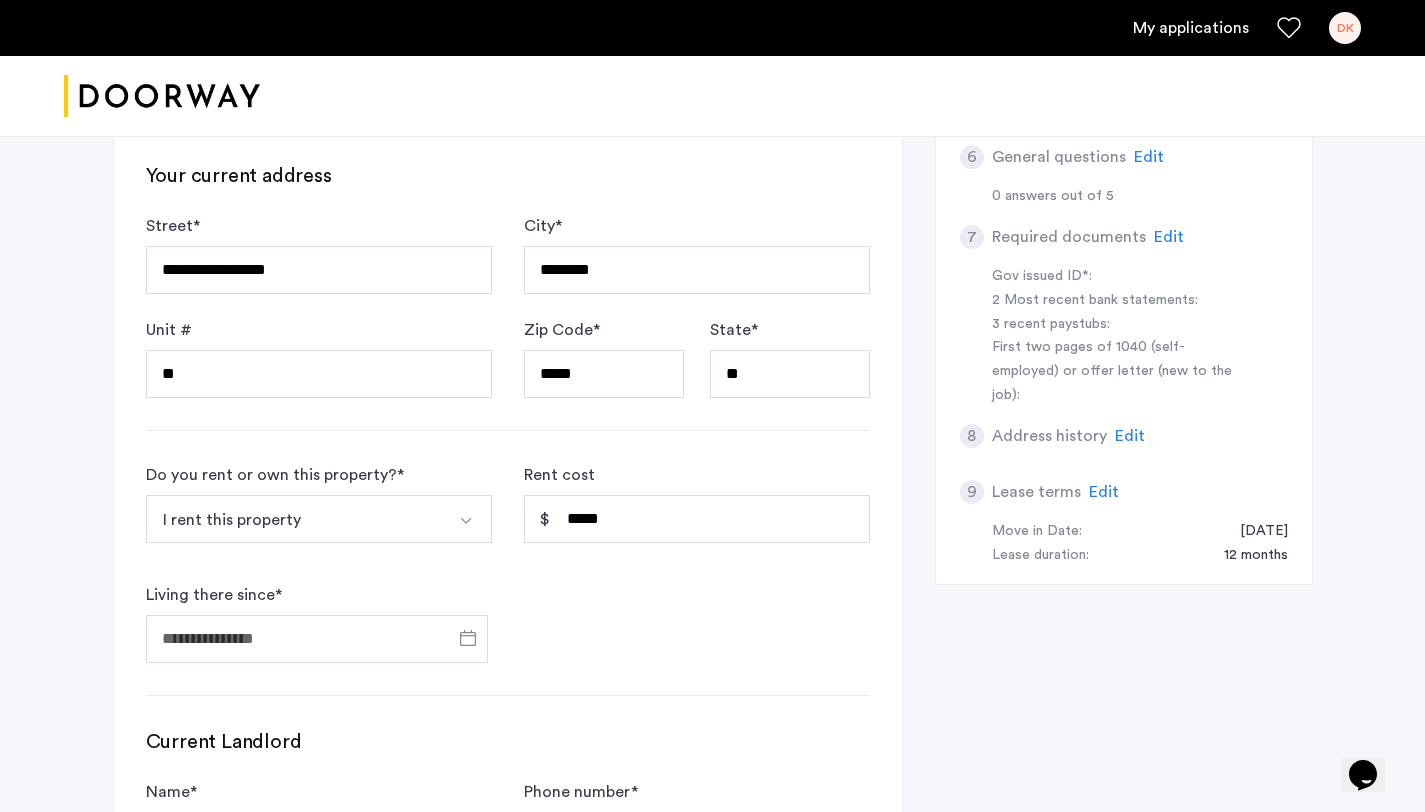 click on "Do you rent or own this property?  * I rent this property I rent this property I own this property My first time renting Other Rent cost ***** Living there since  *" 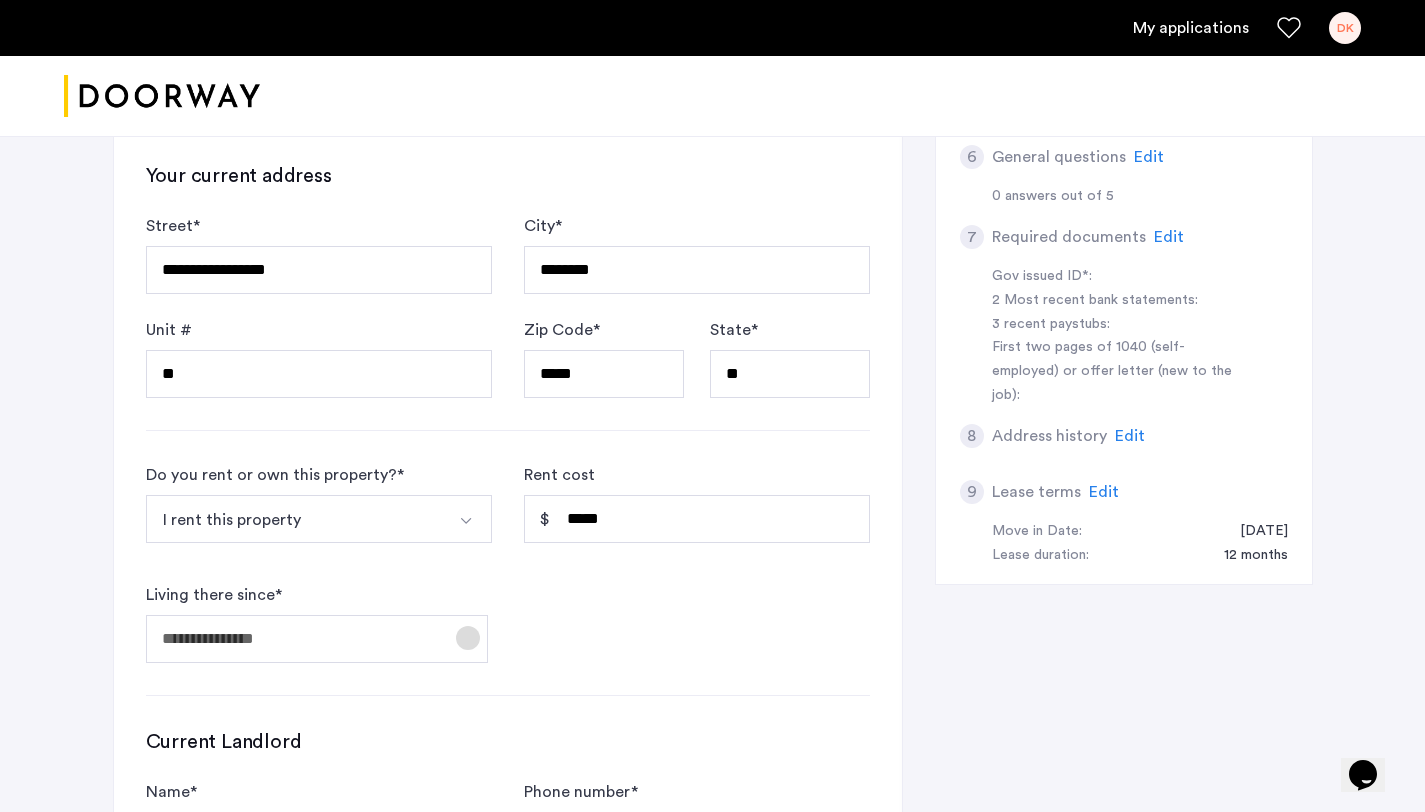 click 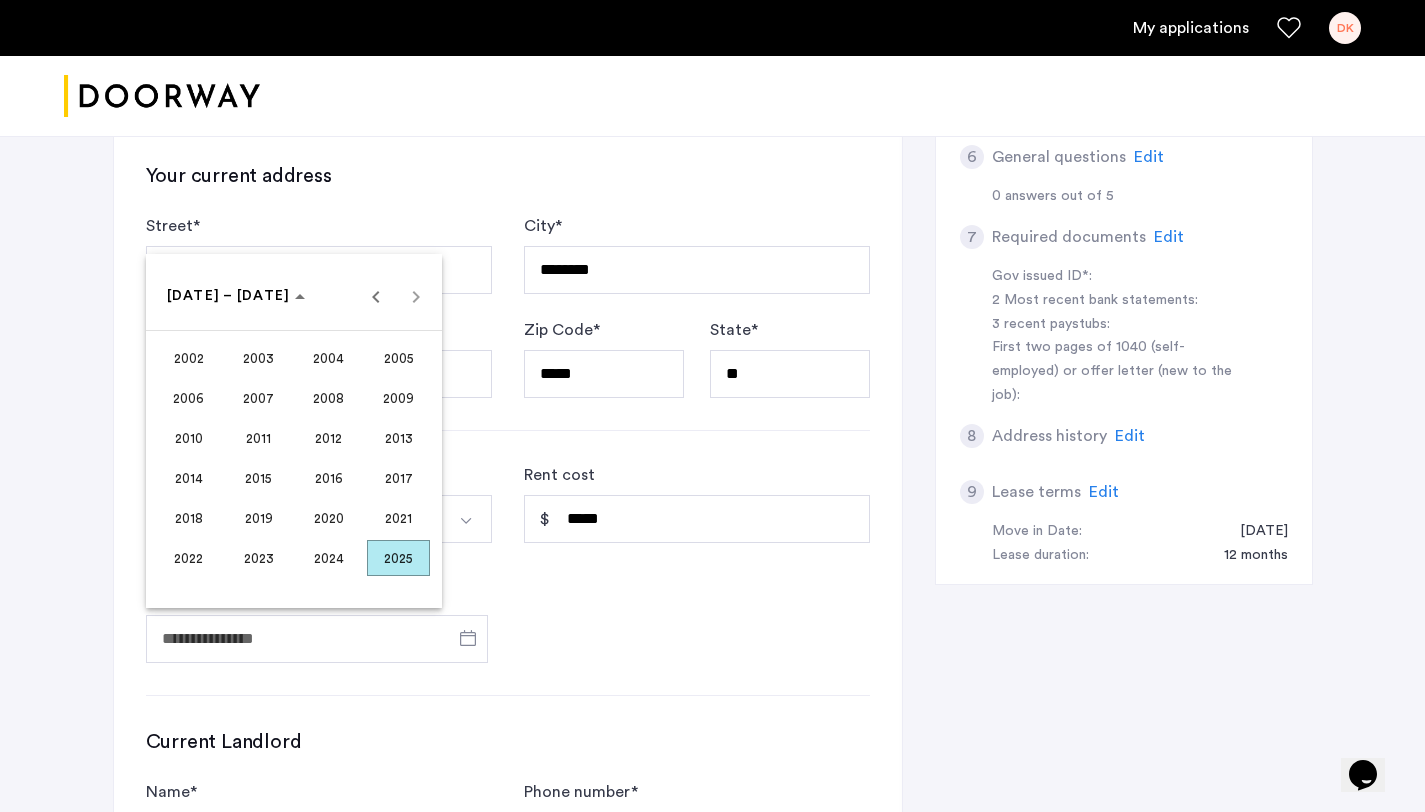 click on "2025" at bounding box center (398, 558) 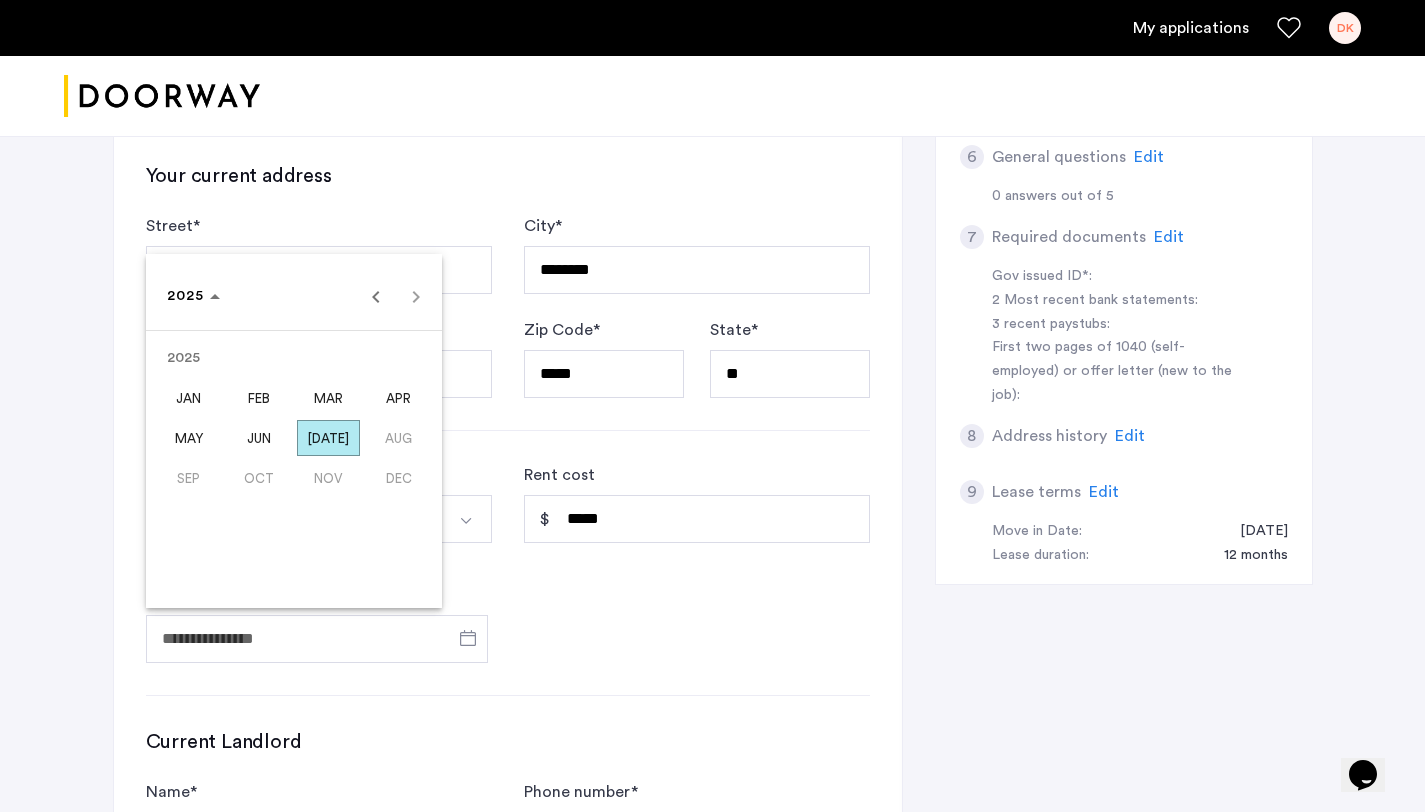 click on "JUL" at bounding box center (328, 438) 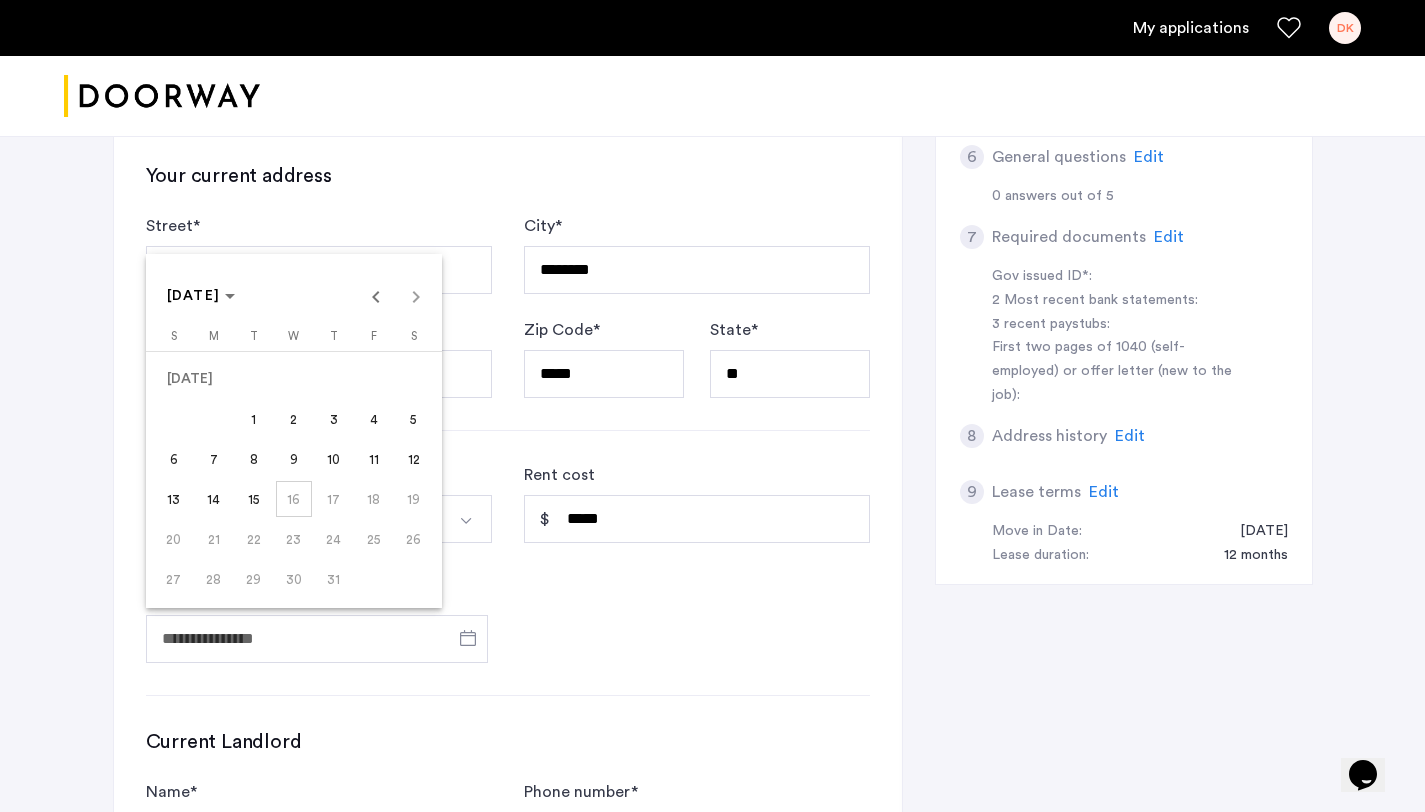 click on "10" at bounding box center (334, 459) 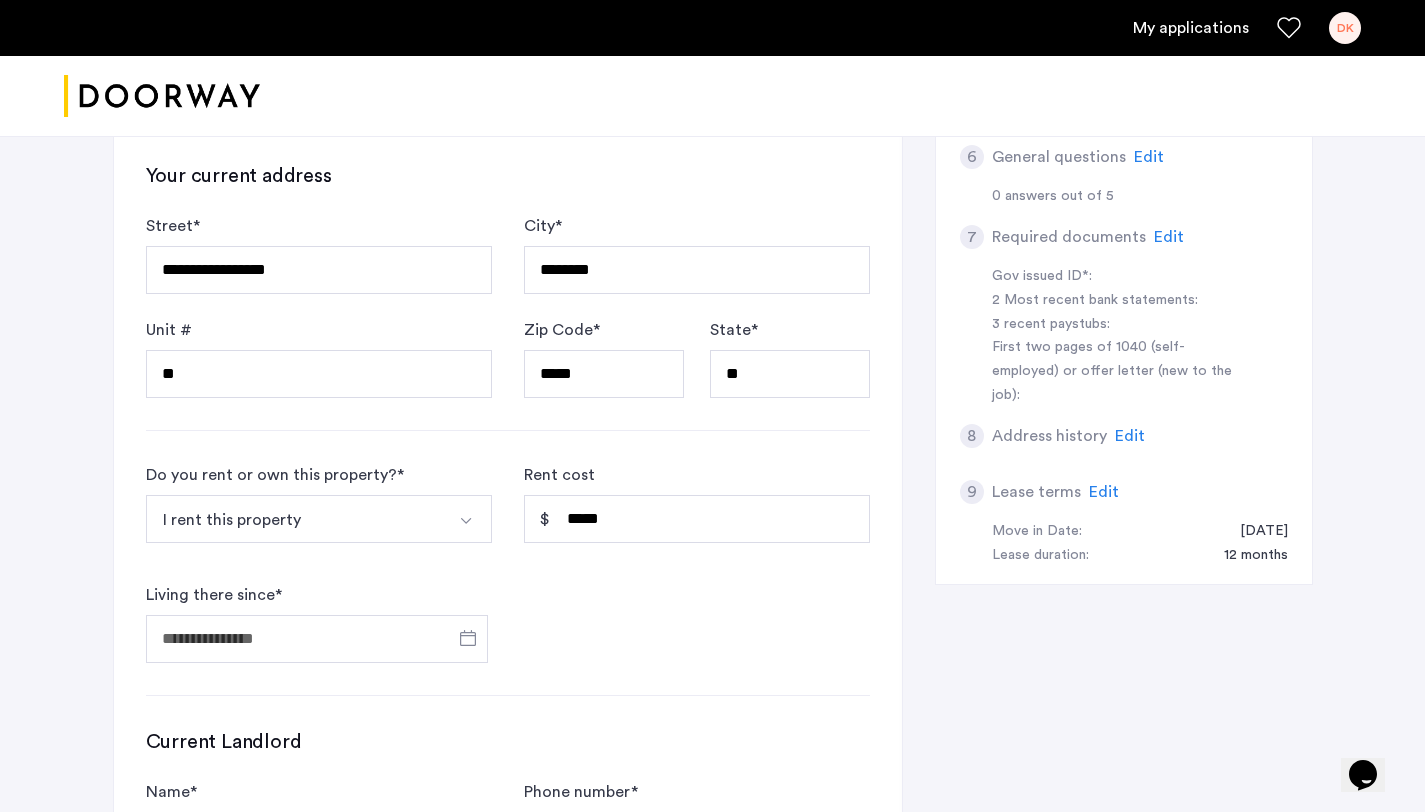 type on "**********" 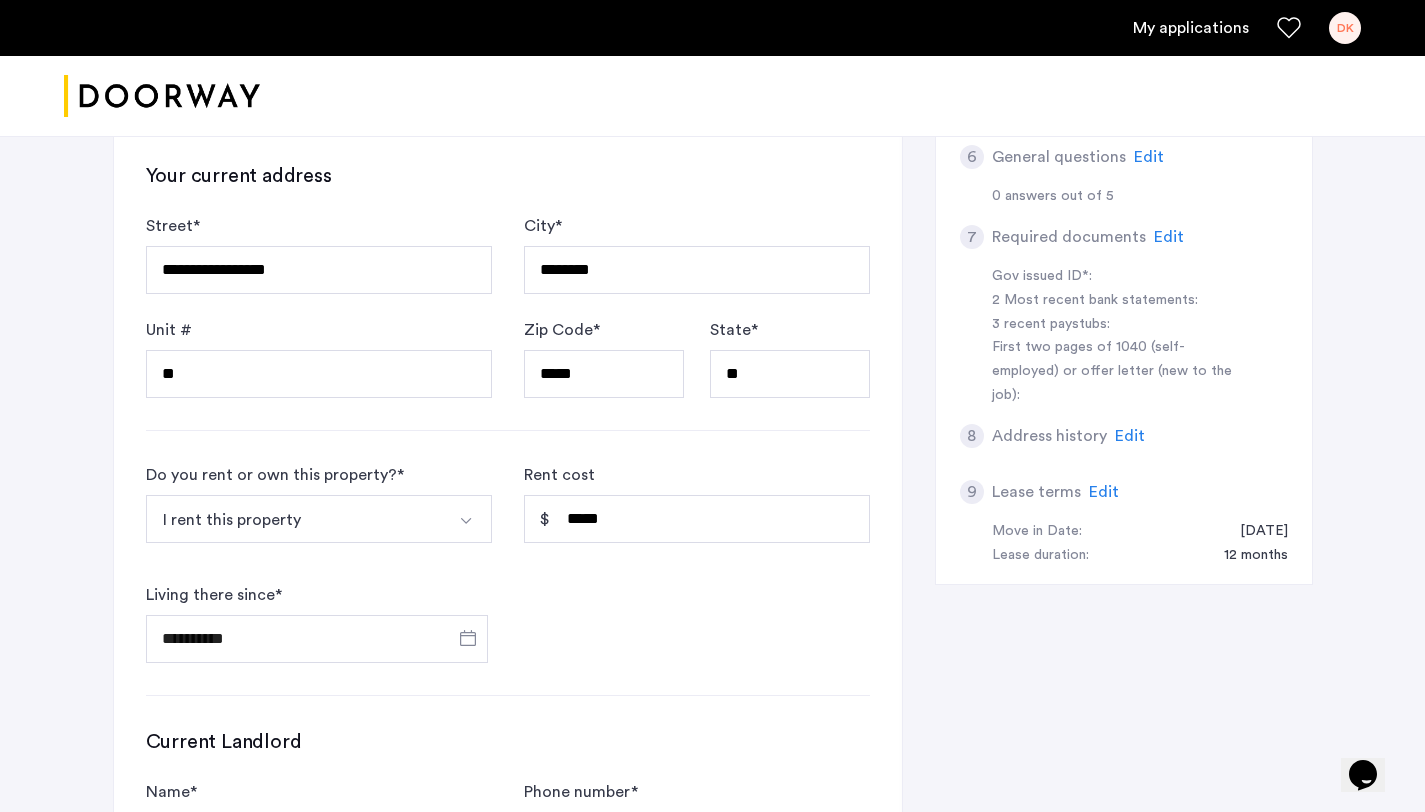 click on "**********" 